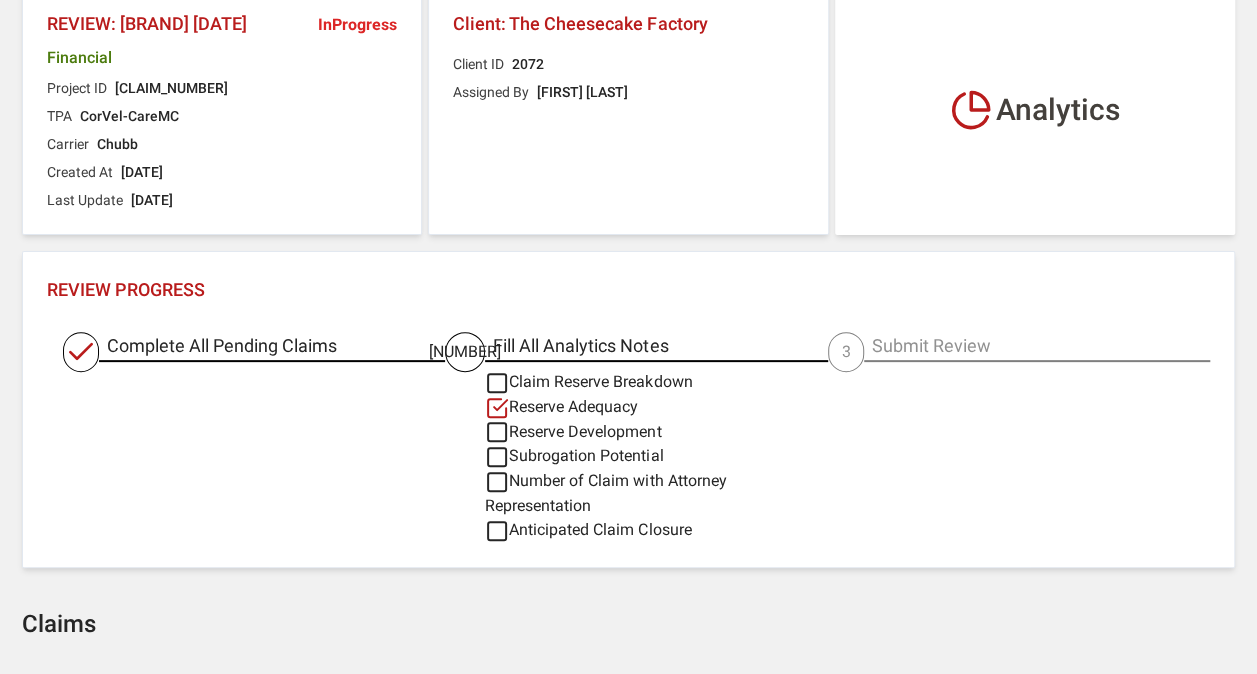 scroll, scrollTop: 100, scrollLeft: 0, axis: vertical 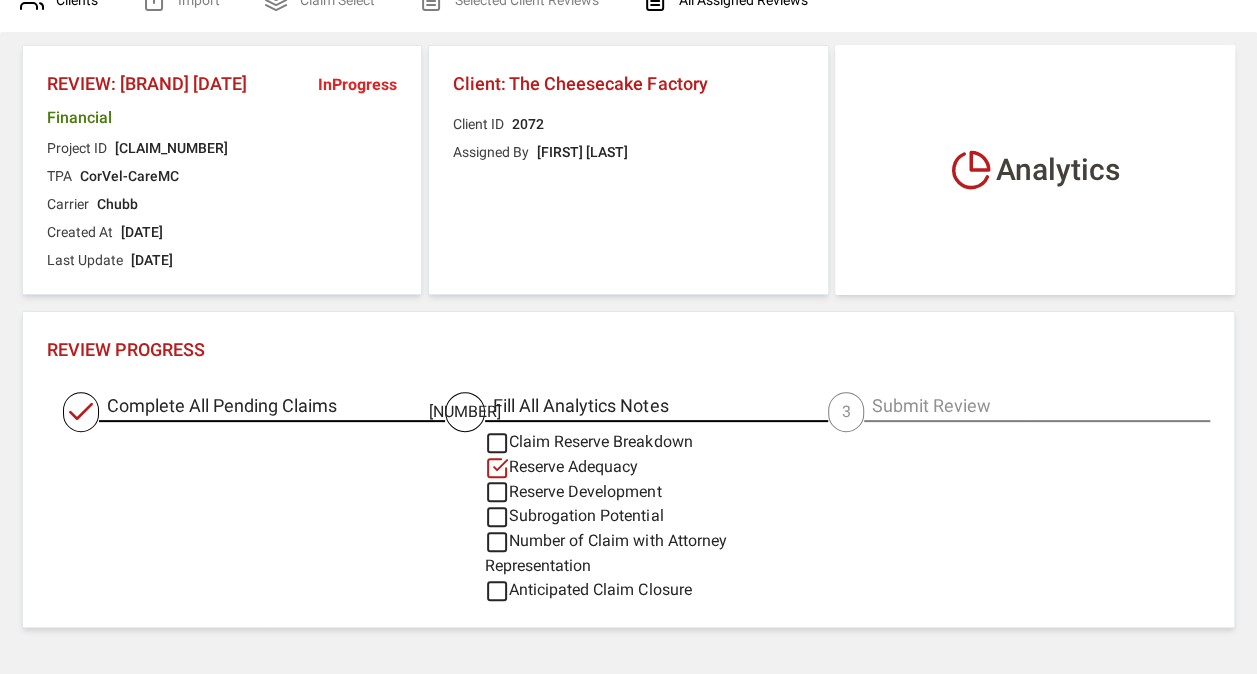 click on "Analytics" at bounding box center (1058, 170) 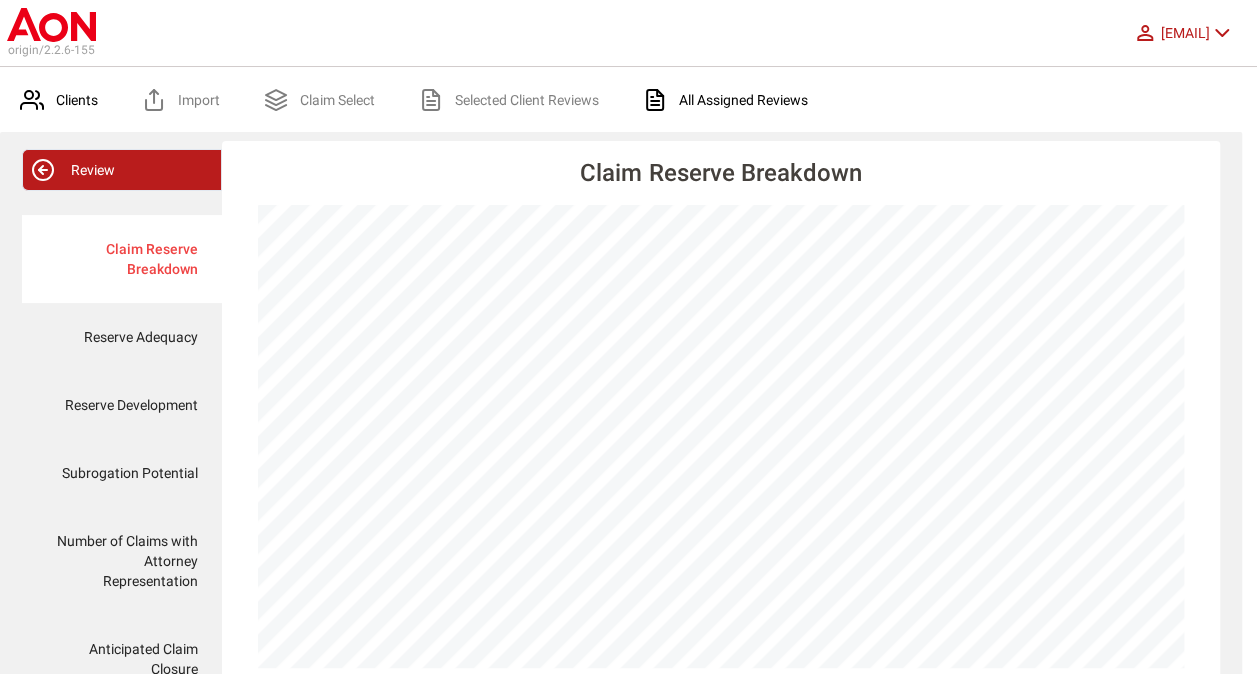 scroll, scrollTop: 532, scrollLeft: 0, axis: vertical 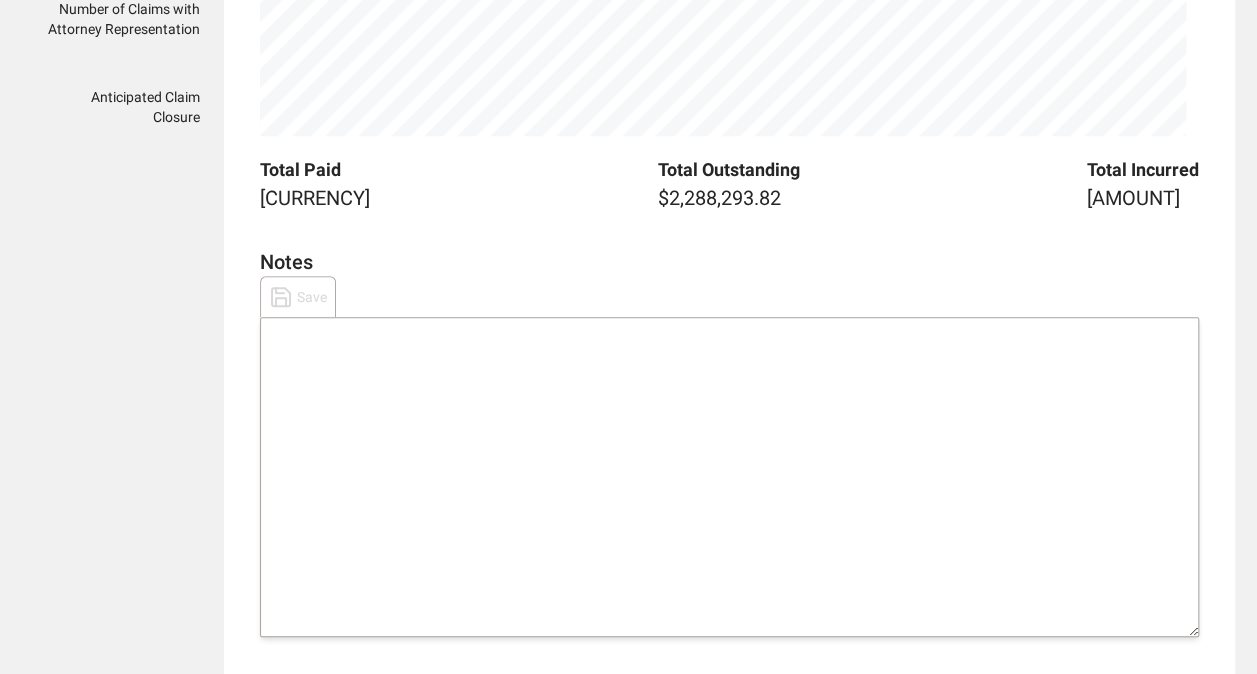 click at bounding box center [729, 477] 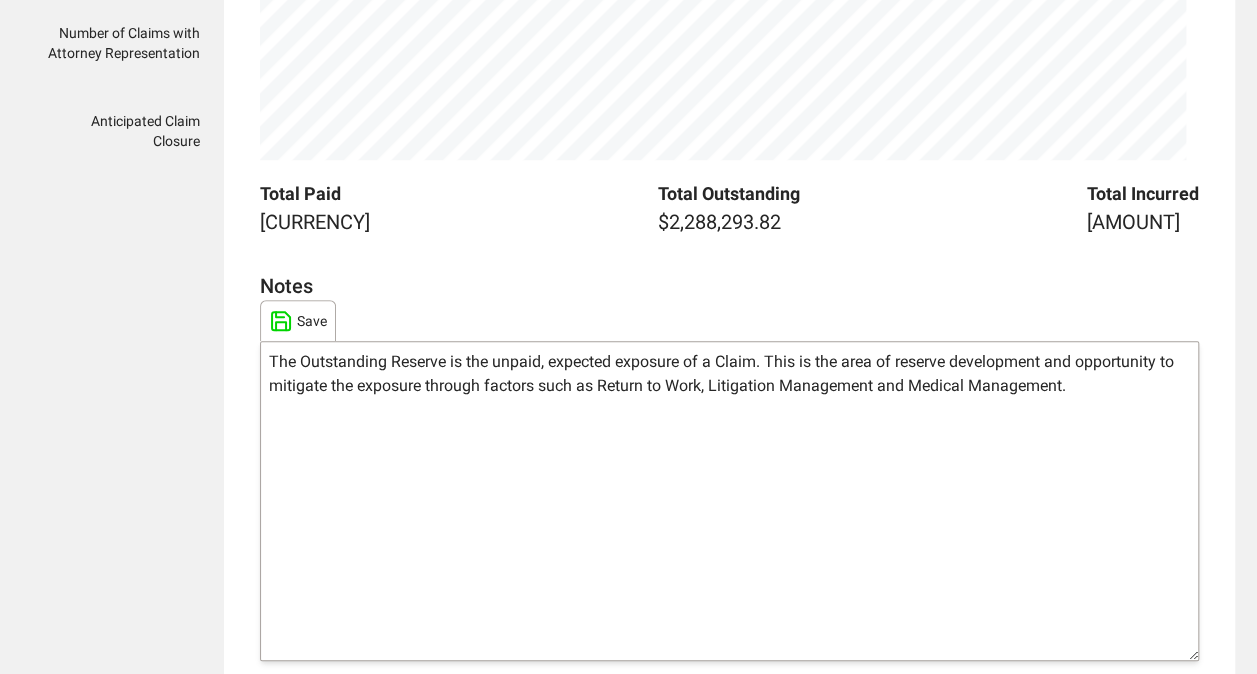 scroll, scrollTop: 532, scrollLeft: 0, axis: vertical 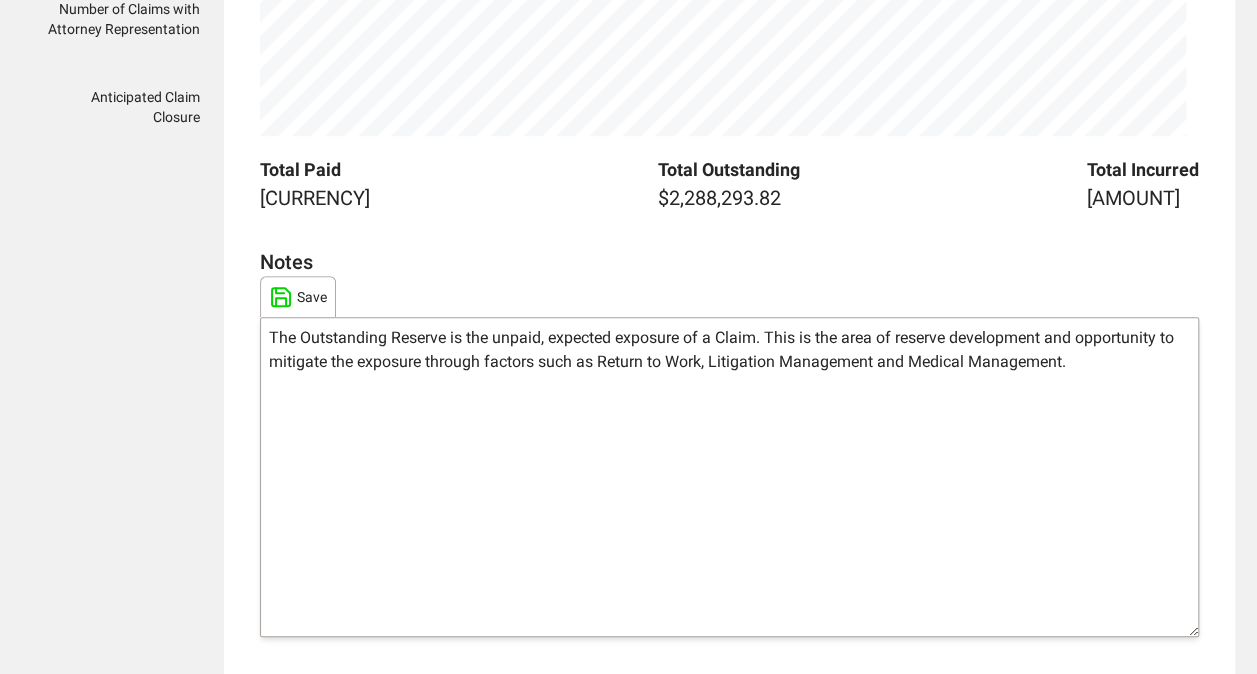 click on "The Outstanding Reserve is the unpaid, expected exposure of a Claim. This is the area of reserve development and opportunity to mitigate the exposure through factors such as Return to Work, Litigation Management and Medical Management." at bounding box center [729, 477] 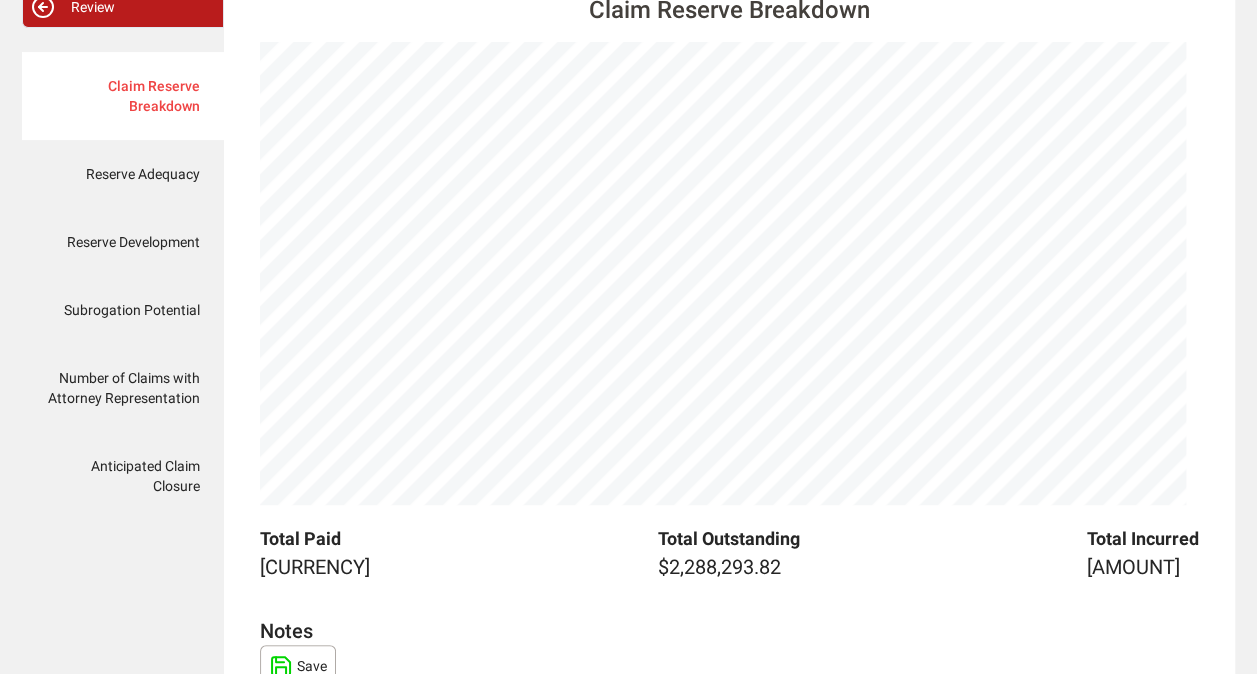 scroll, scrollTop: 132, scrollLeft: 0, axis: vertical 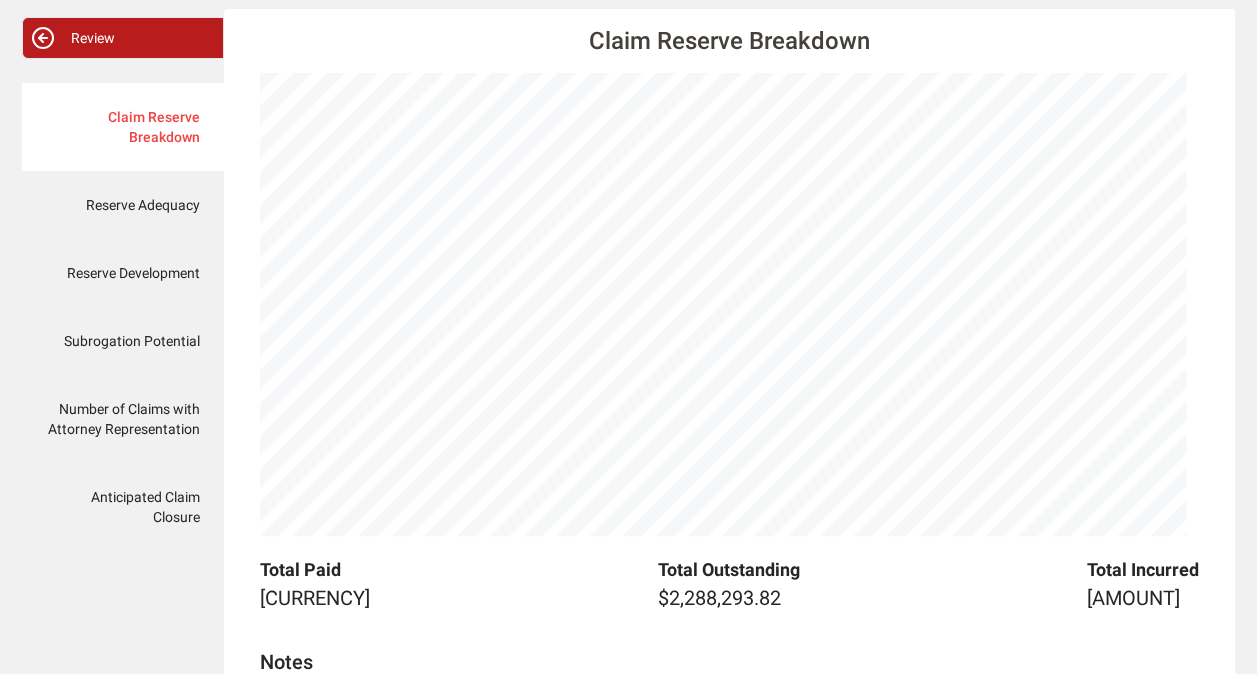 click on "Reserve Adequacy" at bounding box center [123, 205] 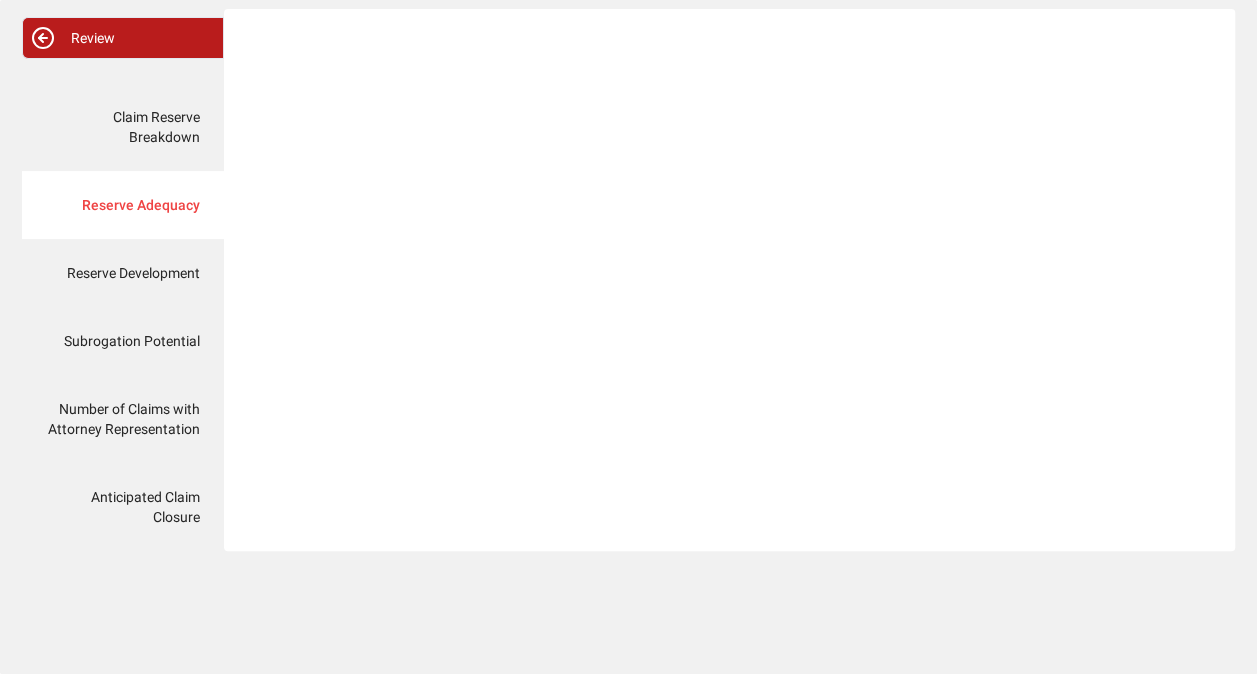 scroll, scrollTop: 0, scrollLeft: 0, axis: both 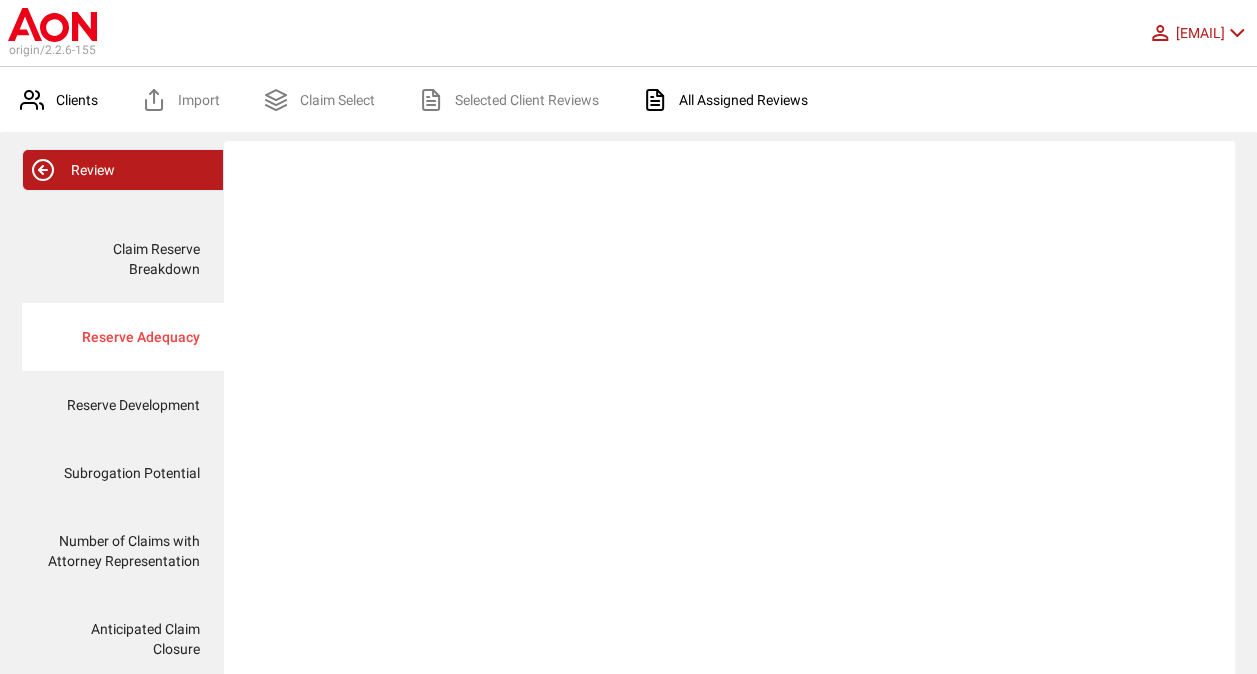 click on "Reserve Adequacy" at bounding box center [123, 337] 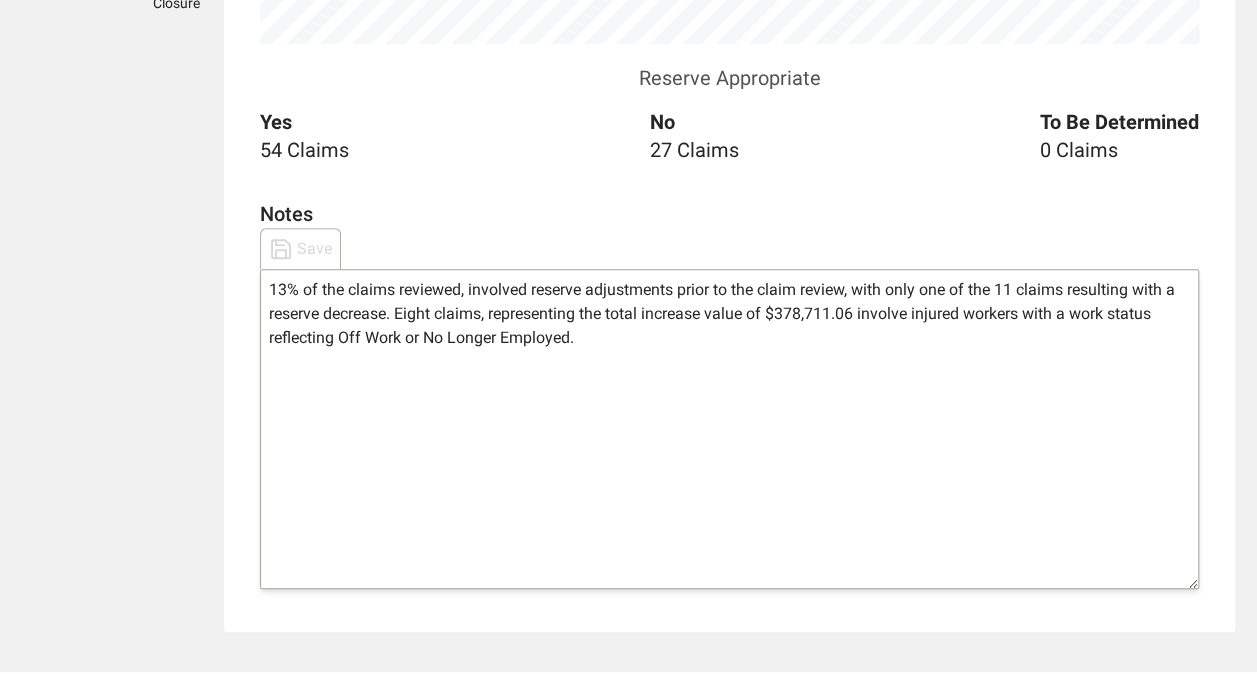 scroll, scrollTop: 999326, scrollLeft: 998743, axis: both 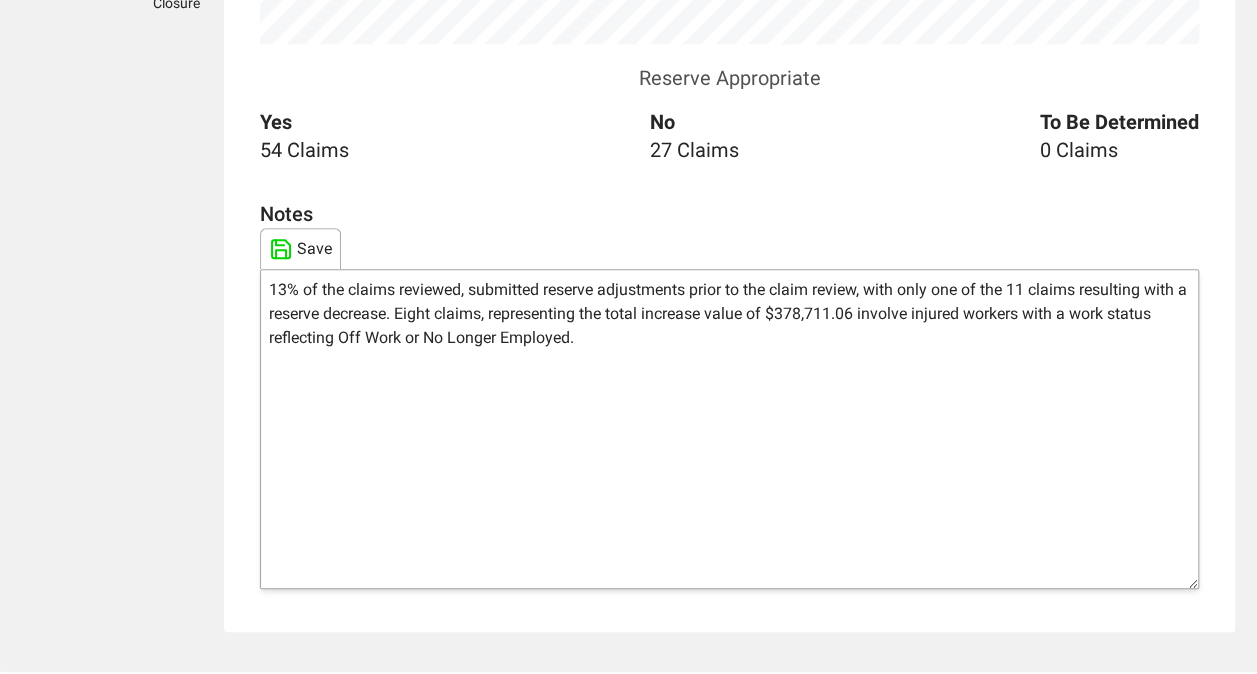 click on "13% of the claims reviewed, submitted reserve adjustments prior to the claim review, with only one of the 11 claims resulting with a reserve decrease. Eight claims, representing the total increase value of $378,711.06 involve injured workers with a work status reflecting Off Work or No Longer Employed." at bounding box center (729, 429) 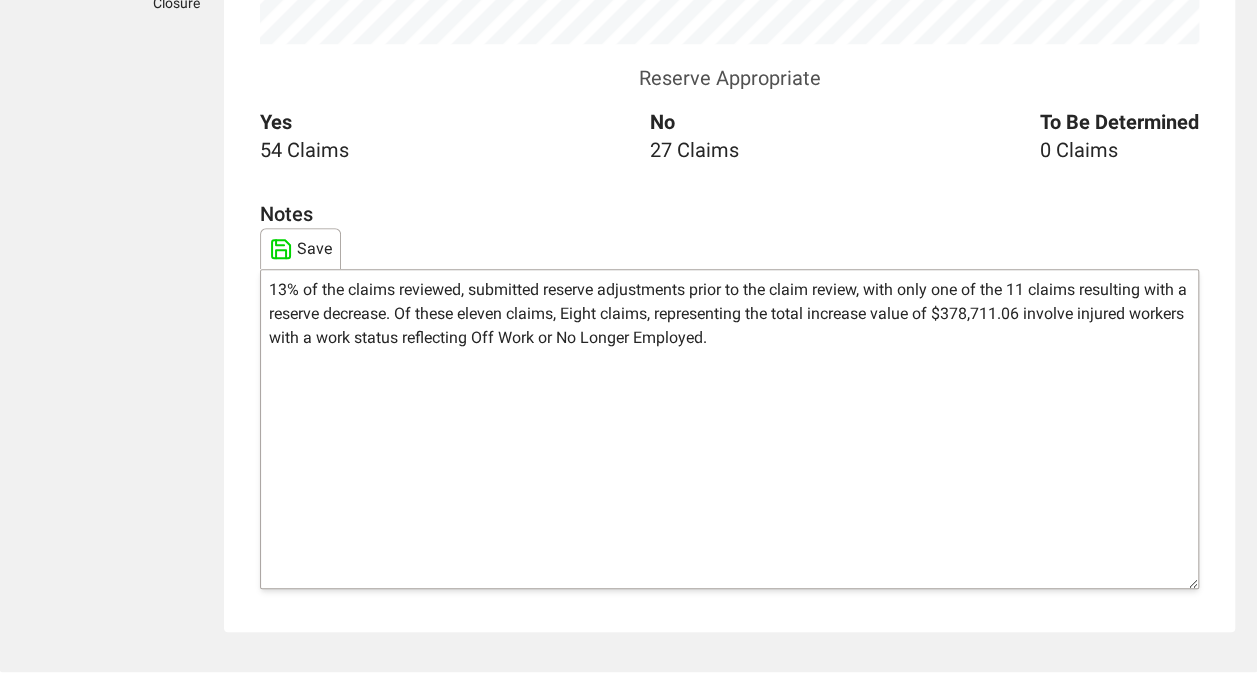 drag, startPoint x: 533, startPoint y: 313, endPoint x: 478, endPoint y: 312, distance: 55.00909 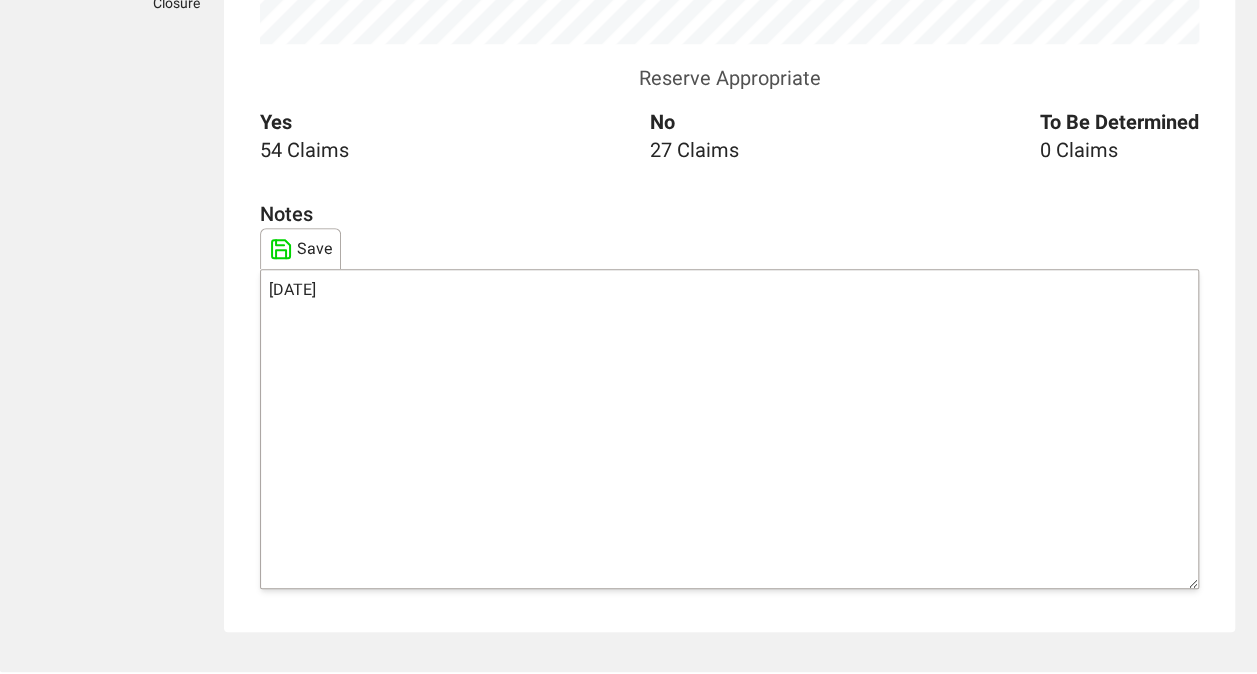 drag, startPoint x: 570, startPoint y: 305, endPoint x: 536, endPoint y: 311, distance: 34.525352 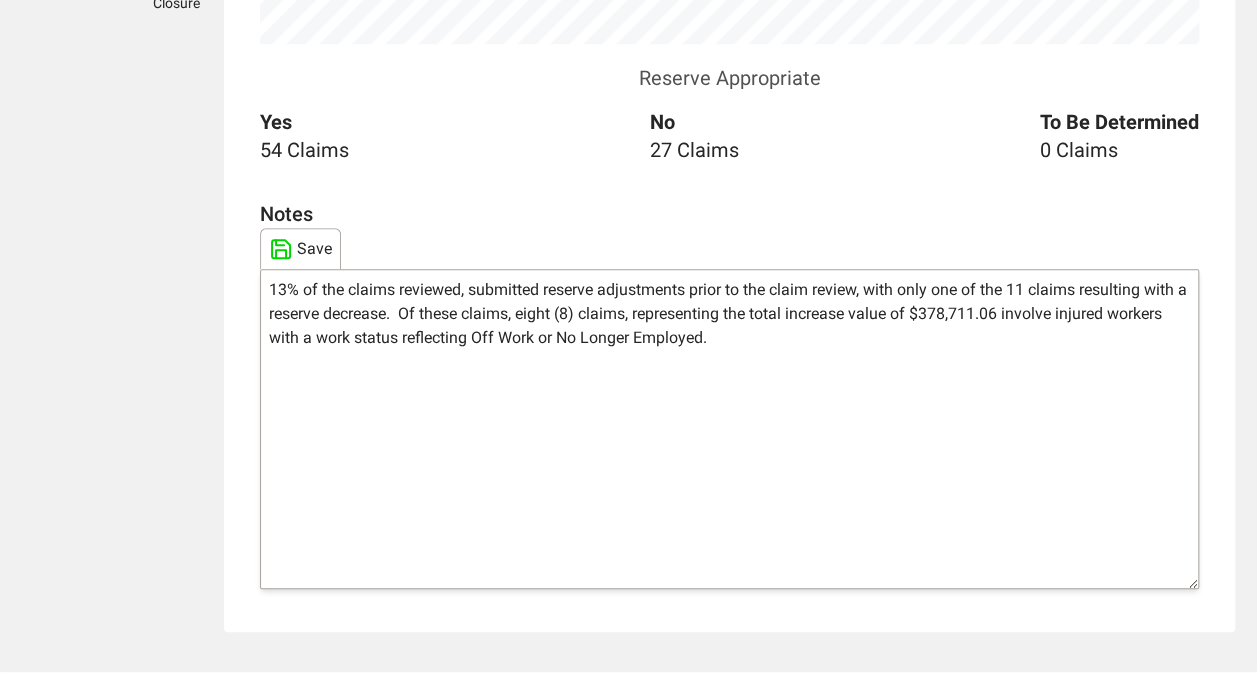 drag, startPoint x: 740, startPoint y: 311, endPoint x: 709, endPoint y: 312, distance: 31.016125 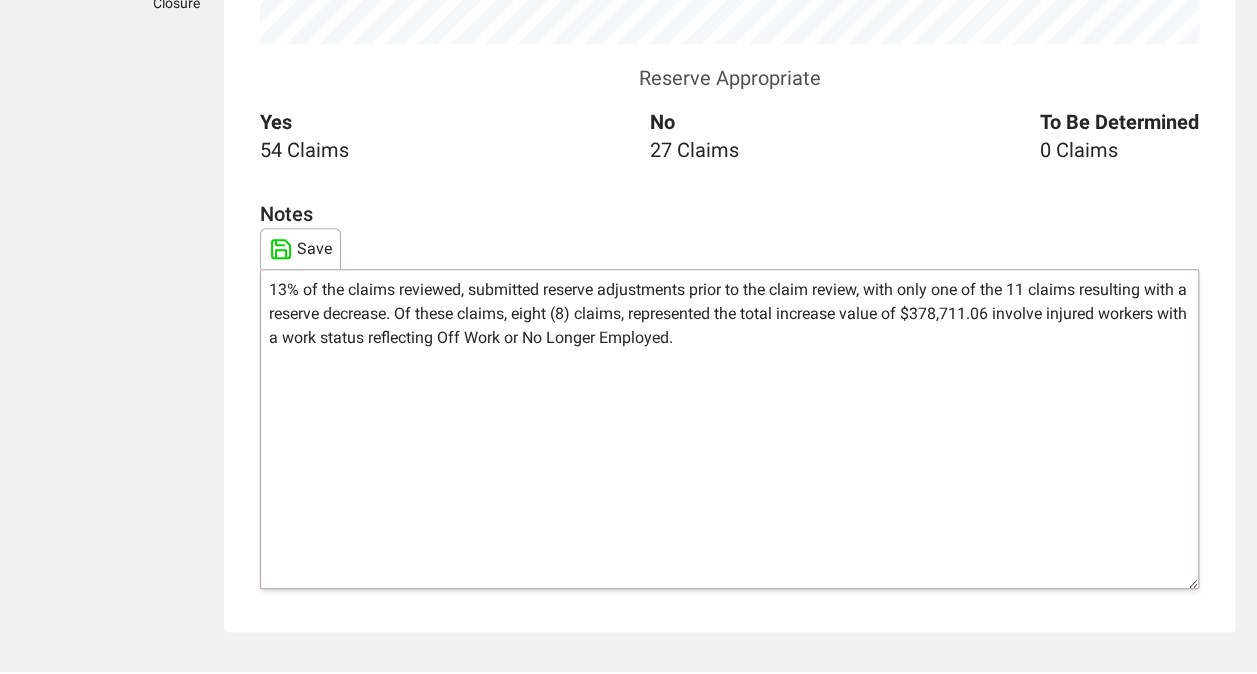 drag, startPoint x: 760, startPoint y: 311, endPoint x: 738, endPoint y: 311, distance: 22 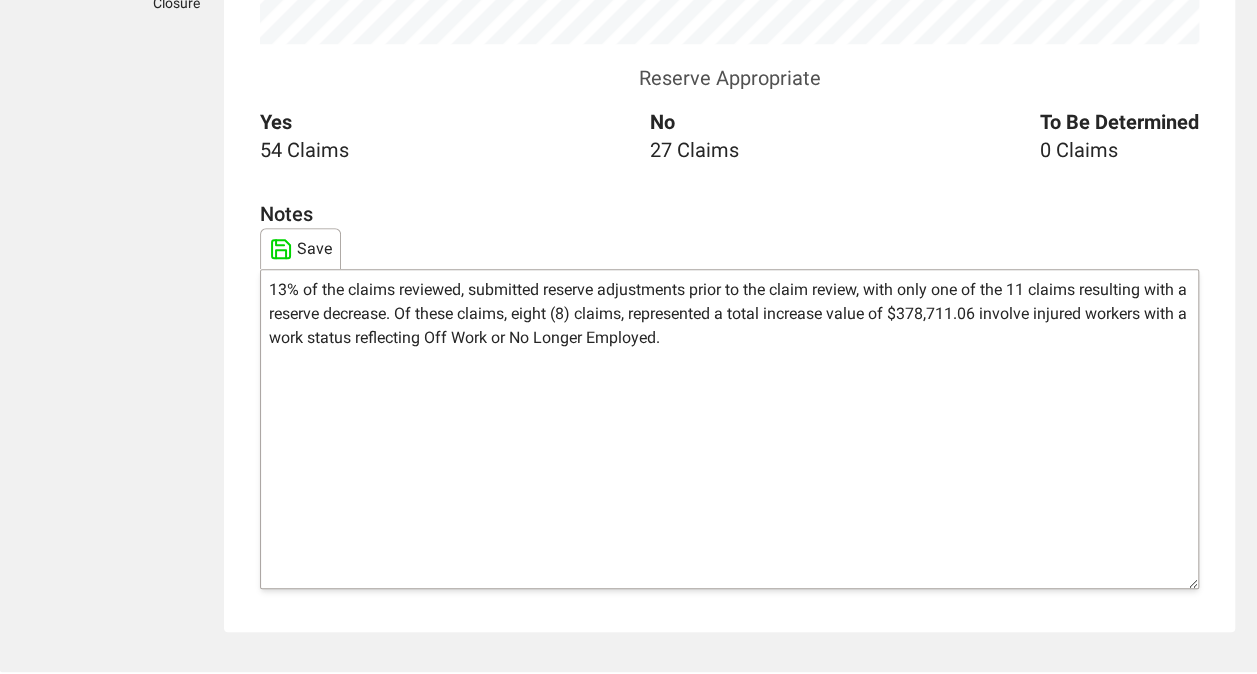 drag, startPoint x: 644, startPoint y: 312, endPoint x: 658, endPoint y: 310, distance: 14.142136 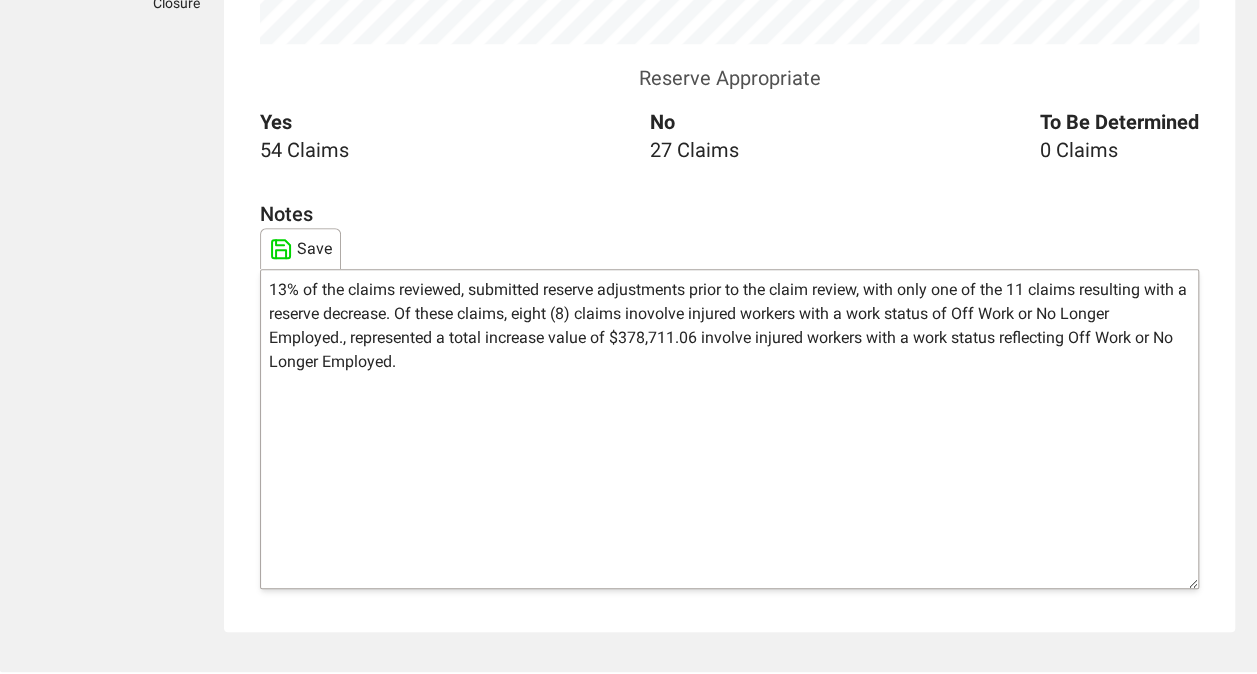 click on "13% of the claims reviewed, submitted reserve adjustments prior to the claim review, with only one of the 11 claims resulting with a reserve decrease. Of these claims, eight (8) claims inovolve injured workers with a work status of Off Work or No Longer Employed., represented a total increase value of $378,711.06 involve injured workers with a work status reflecting Off Work or No Longer Employed." at bounding box center [729, 429] 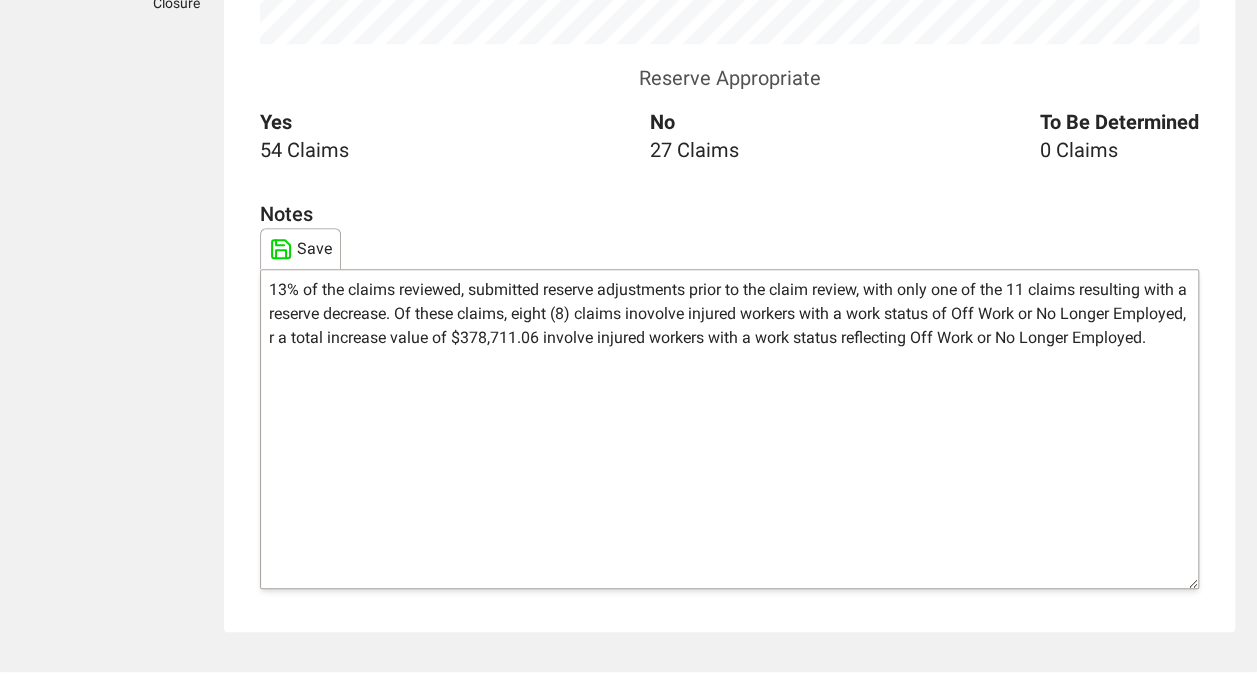 type on "[PERCENT] of the claims reviewed, submitted reserve adjustments prior to the claim review, with only one of the [NUMBER] claims resulting with a reserve decrease. Of these claims, eight (8) claims inovolve injured workers with a work status of Off Work or No Longer Employed, re a total increase value of [CURRENCY] involve injured workers with a work status reflecting Off Work or No Longer Employed." 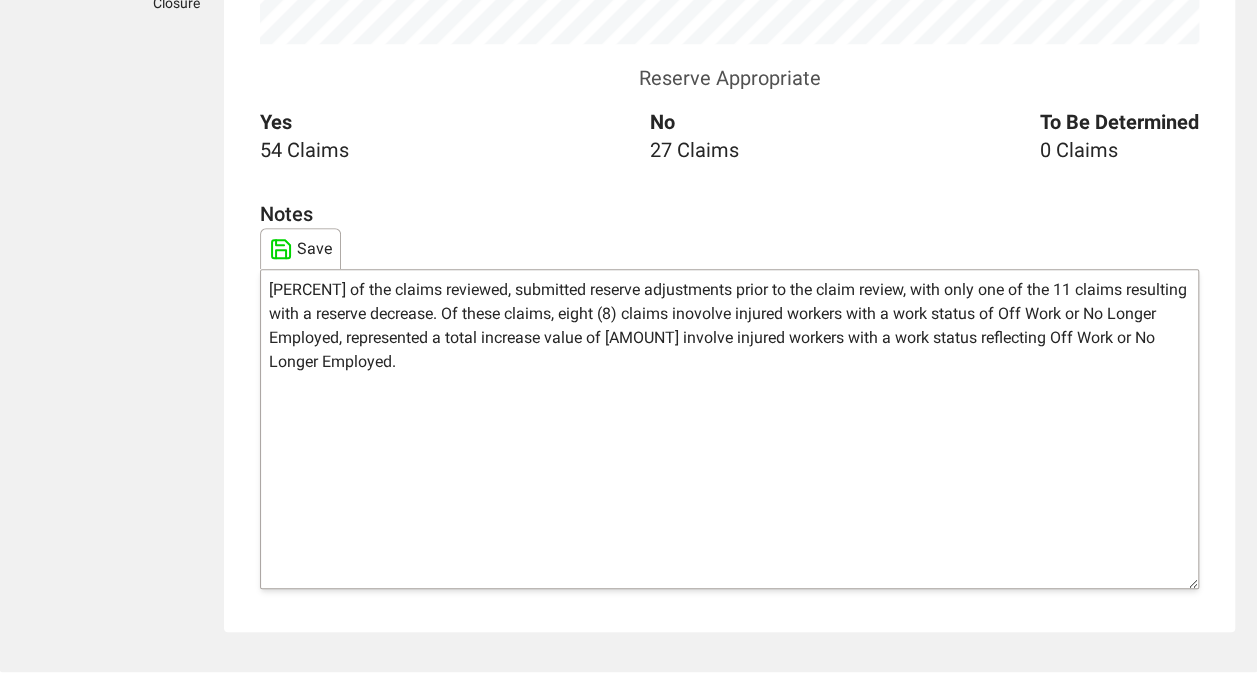 click on "[PERCENT] of the claims reviewed, submitted reserve adjustments prior to the claim review, with only one of the 11 claims resulting with a reserve decrease. Of these claims, eight (8) claims inovolve injured workers with a work status of Off Work or No Longer Employed, represented a total increase value of [AMOUNT] involve injured workers with a work status reflecting Off Work or No Longer Employed." at bounding box center [729, 429] 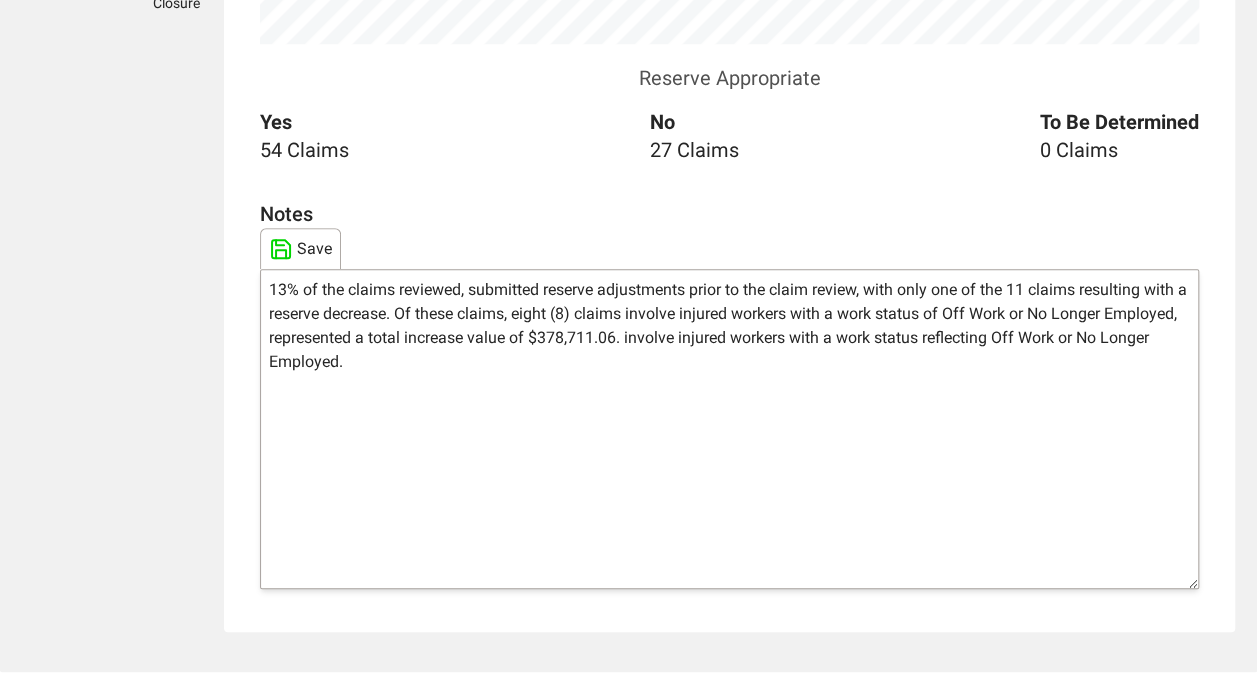 drag, startPoint x: 704, startPoint y: 341, endPoint x: 716, endPoint y: 384, distance: 44.64303 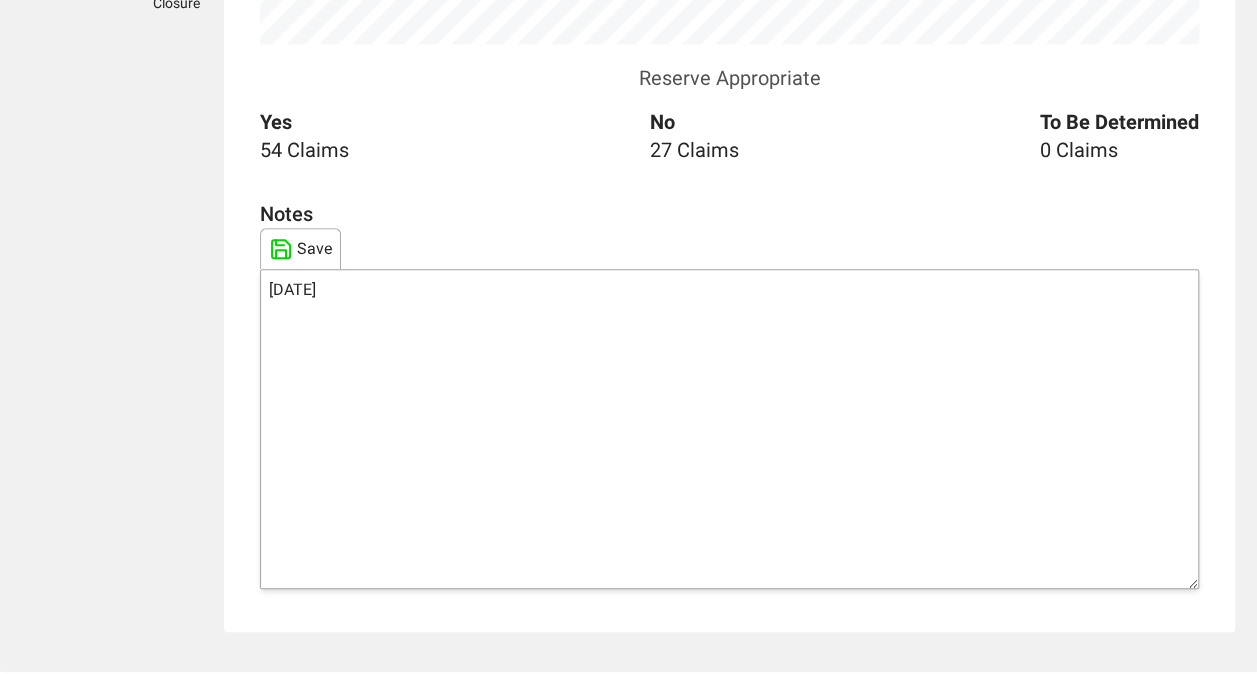 click on "[DATE]" at bounding box center [729, 429] 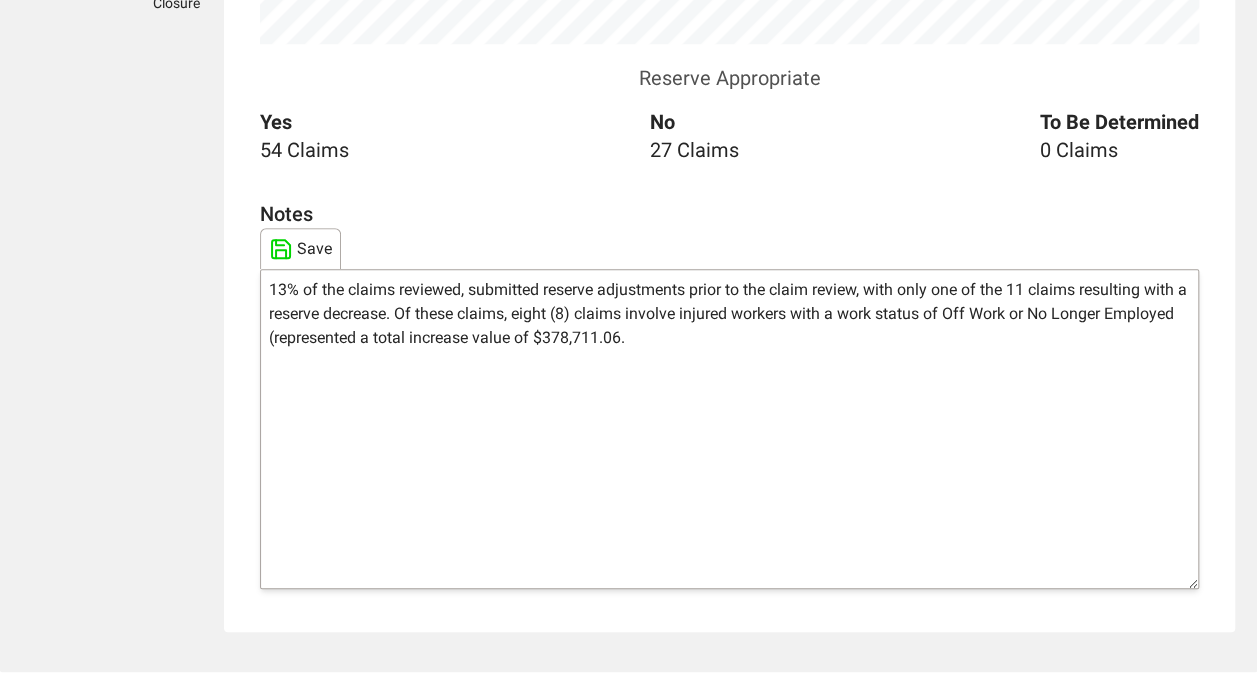 drag, startPoint x: 448, startPoint y: 339, endPoint x: 349, endPoint y: 334, distance: 99.12618 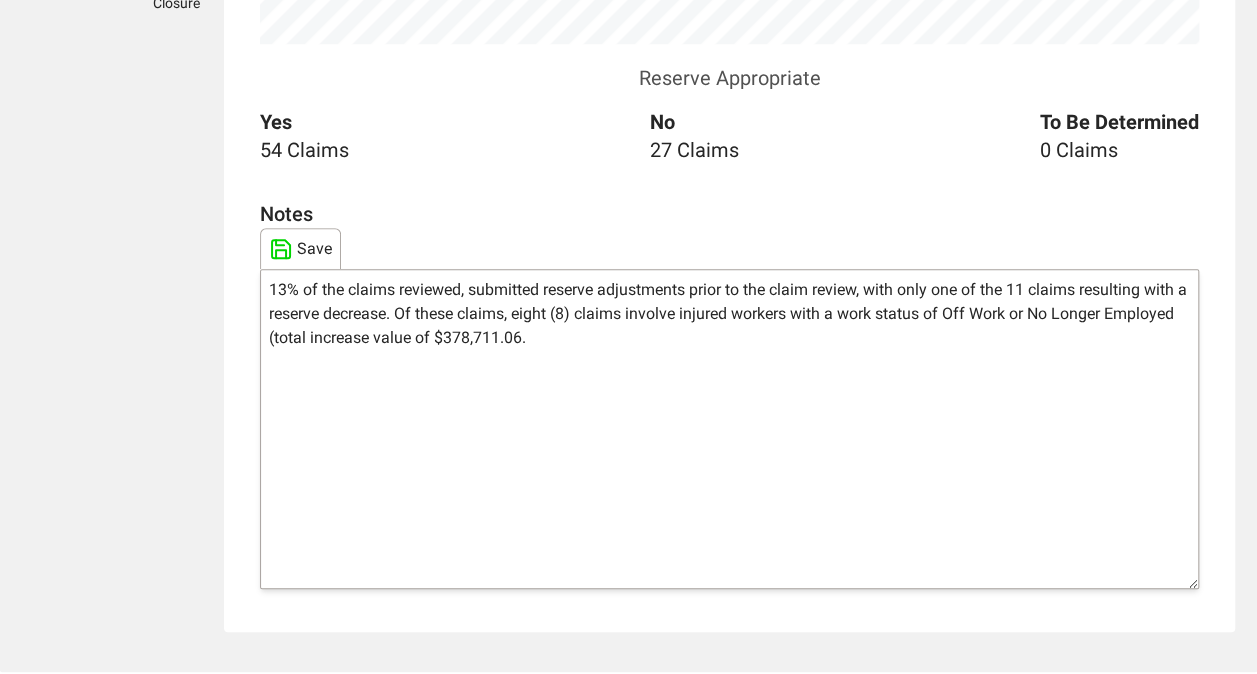 click on "13% of the claims reviewed, submitted reserve adjustments prior to the claim review, with only one of the 11 claims resulting with a reserve decrease. Of these claims, eight (8) claims involve injured workers with a work status of Off Work or No Longer Employed (total increase value of $378,711.06." at bounding box center [729, 429] 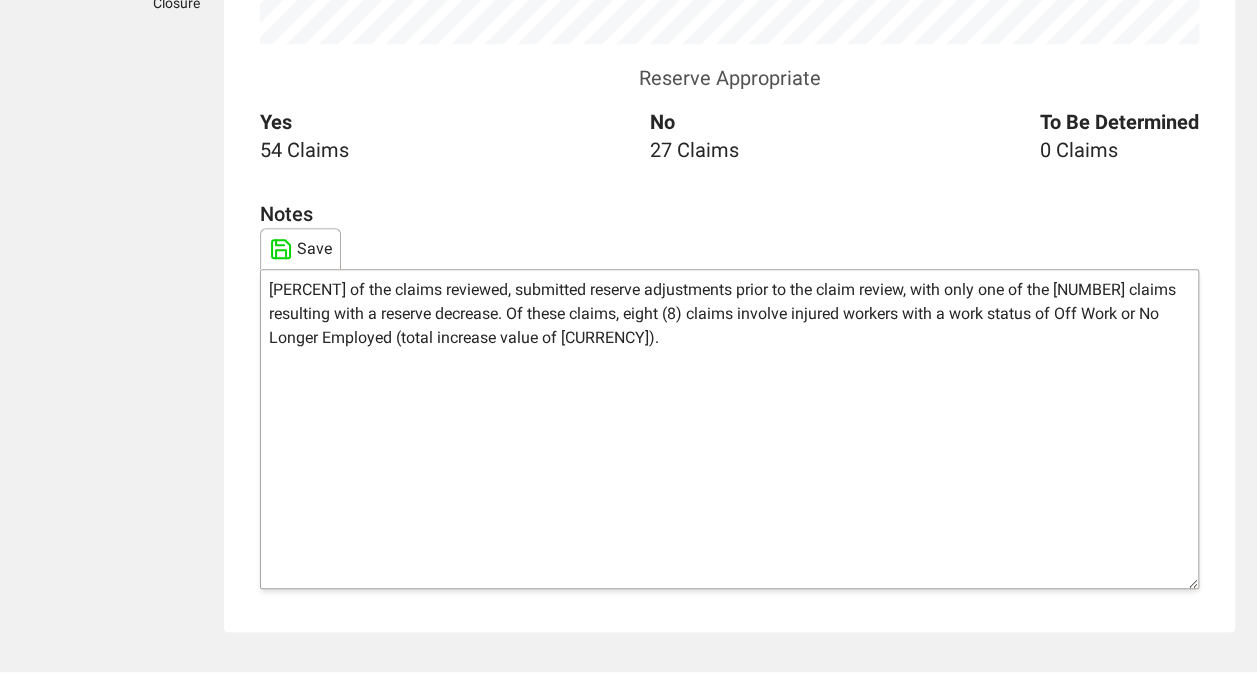 click on "[PERCENT] of the claims reviewed, submitted reserve adjustments prior to the claim review, with only one of the [NUMBER] claims resulting with a reserve decrease. Of these claims, eight (8) claims involve injured workers with a work status of Off Work or No Longer Employed (total increase value of [CURRENCY])." at bounding box center (729, 429) 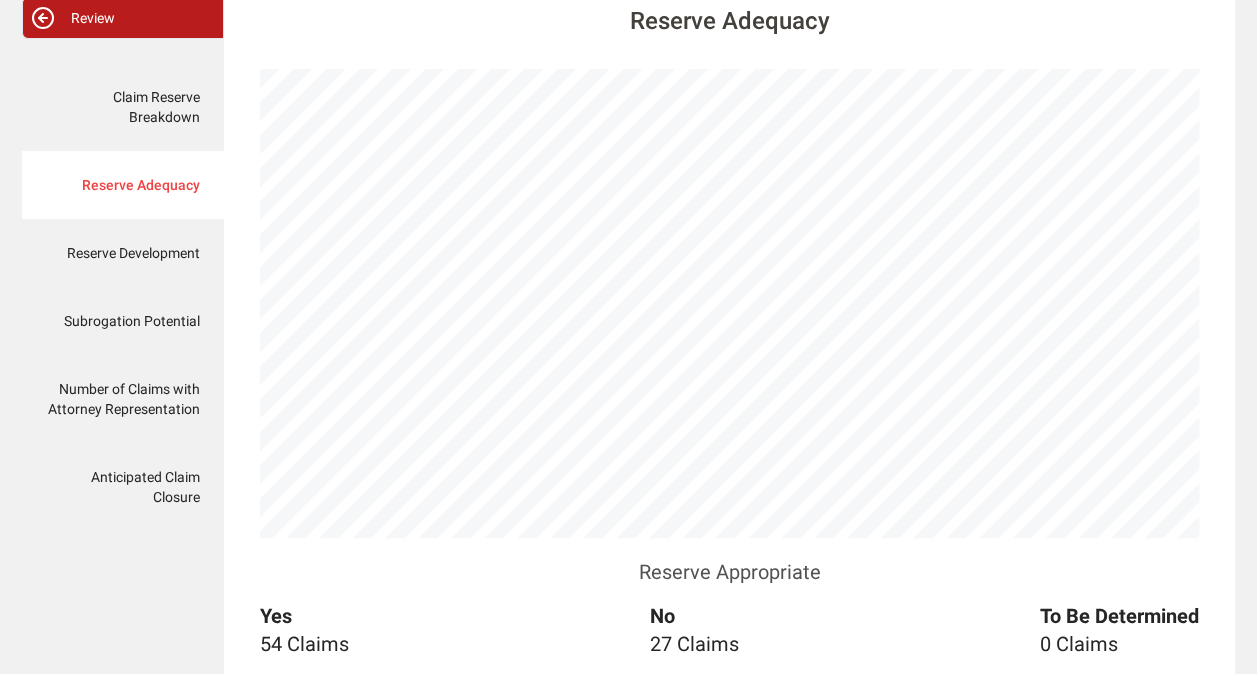 scroll, scrollTop: 646, scrollLeft: 0, axis: vertical 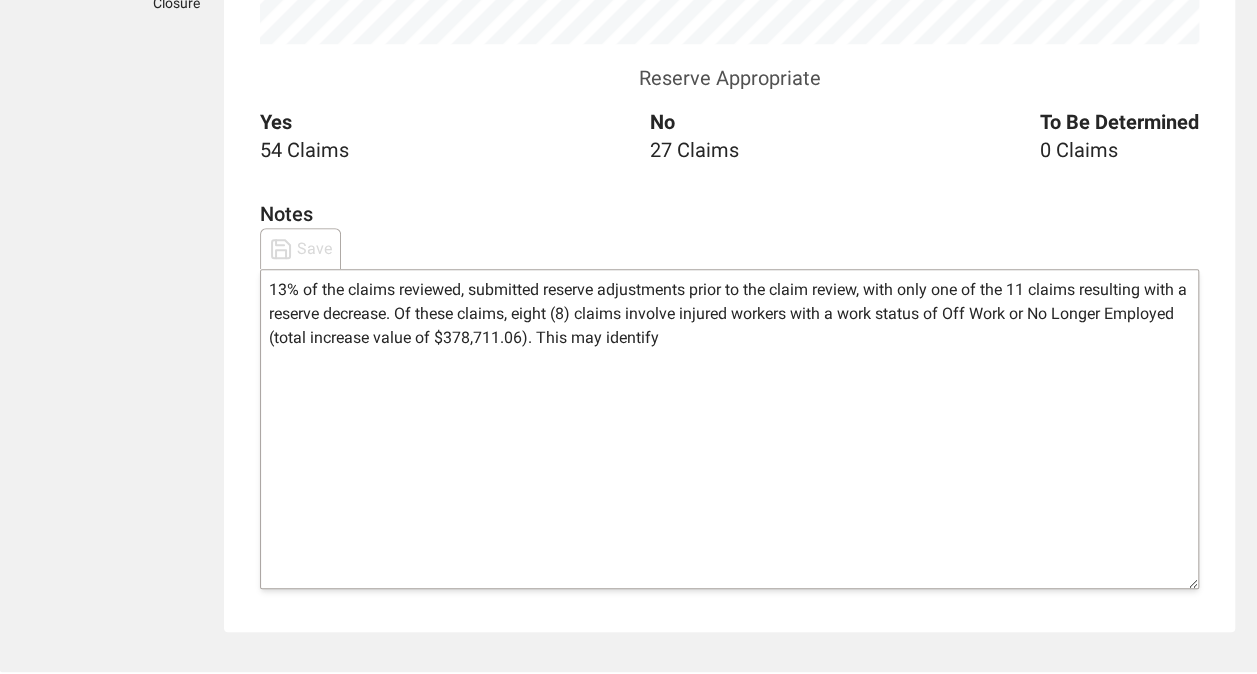 click on "13% of the claims reviewed, submitted reserve adjustments prior to the claim review, with only one of the 11 claims resulting with a reserve decrease. Of these claims, eight (8) claims involve injured workers with a work status of Off Work or No Longer Employed (total increase value of $378,711.06). This may identify" at bounding box center (729, 429) 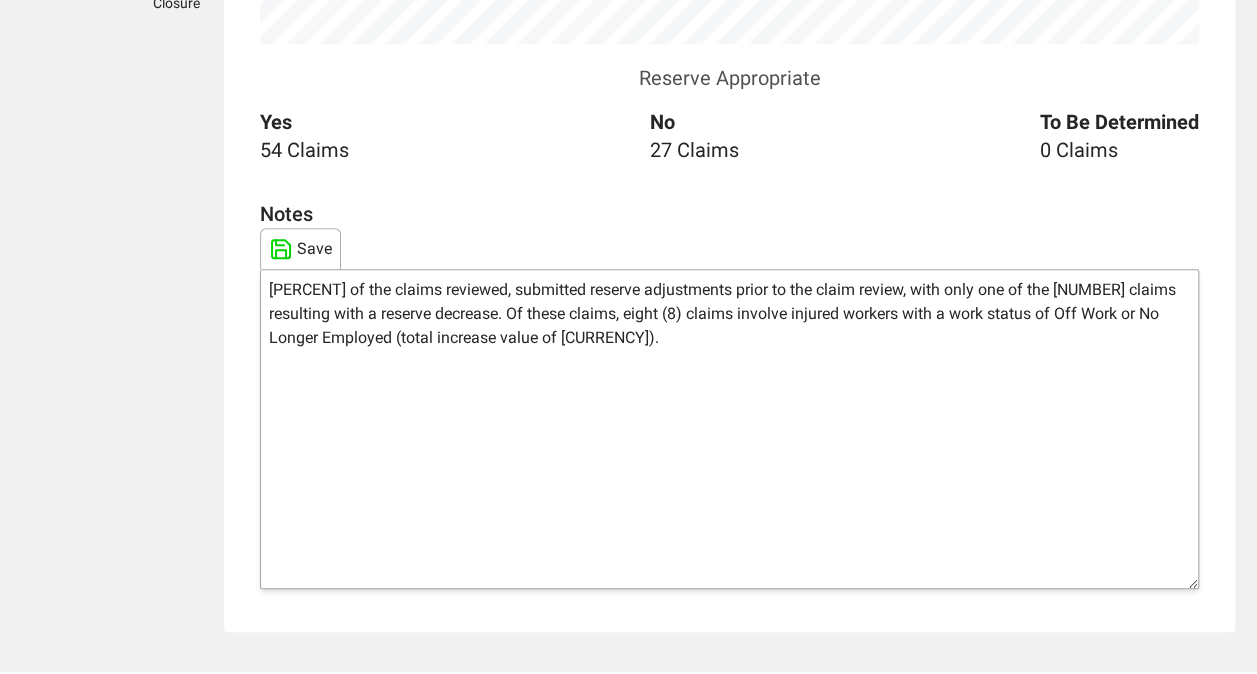 click on "[PERCENT] of the claims reviewed, submitted reserve adjustments prior to the claim review, with only one of the [NUMBER] claims resulting with a reserve decrease. Of these claims, eight (8) claims involve injured workers with a work status of Off Work or No Longer Employed (total increase value of [CURRENCY])." at bounding box center (729, 429) 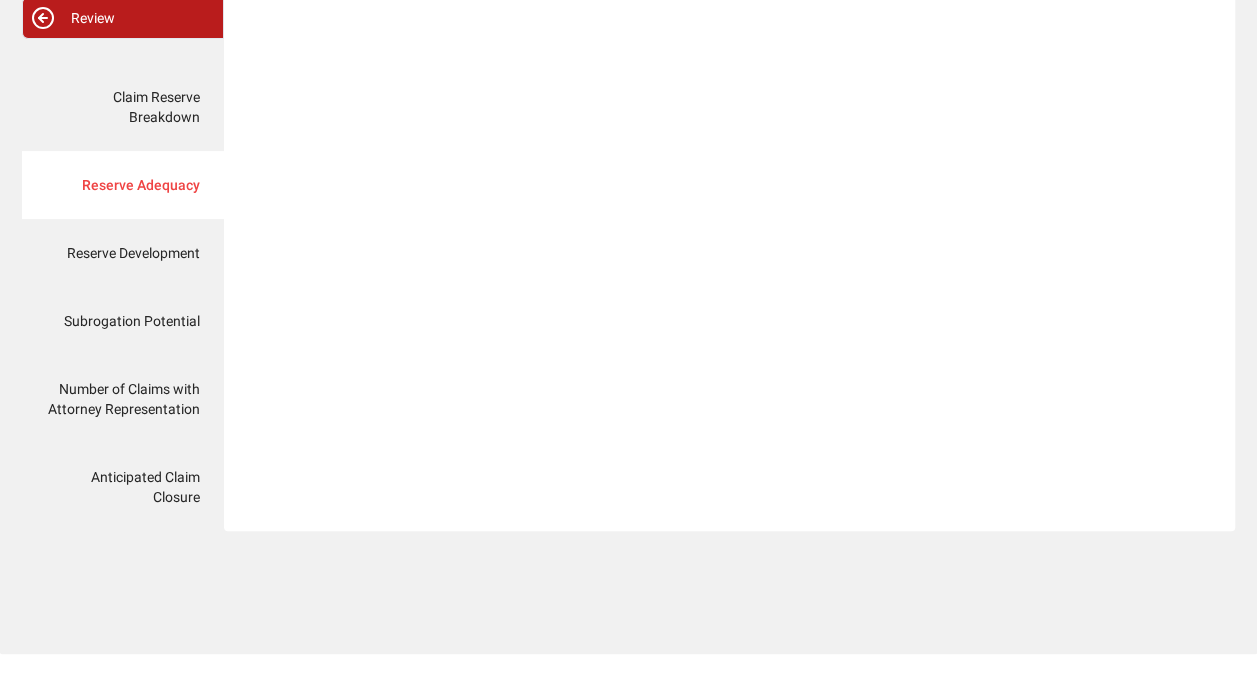 scroll, scrollTop: 646, scrollLeft: 0, axis: vertical 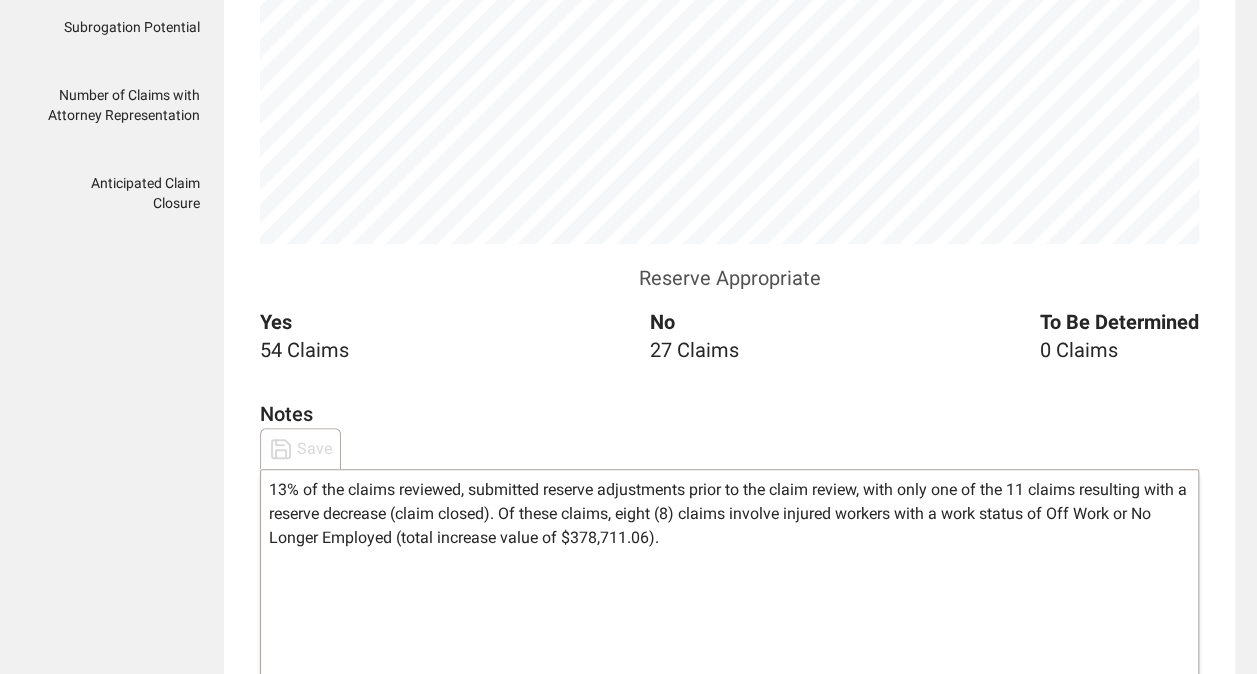 click on "13% of the claims reviewed, submitted reserve adjustments prior to the claim review, with only one of the 11 claims resulting with a reserve decrease (claim closed). Of these claims, eight (8) claims involve injured workers with a work status of Off Work or No Longer Employed (total increase value of $378,711.06)." at bounding box center [729, 629] 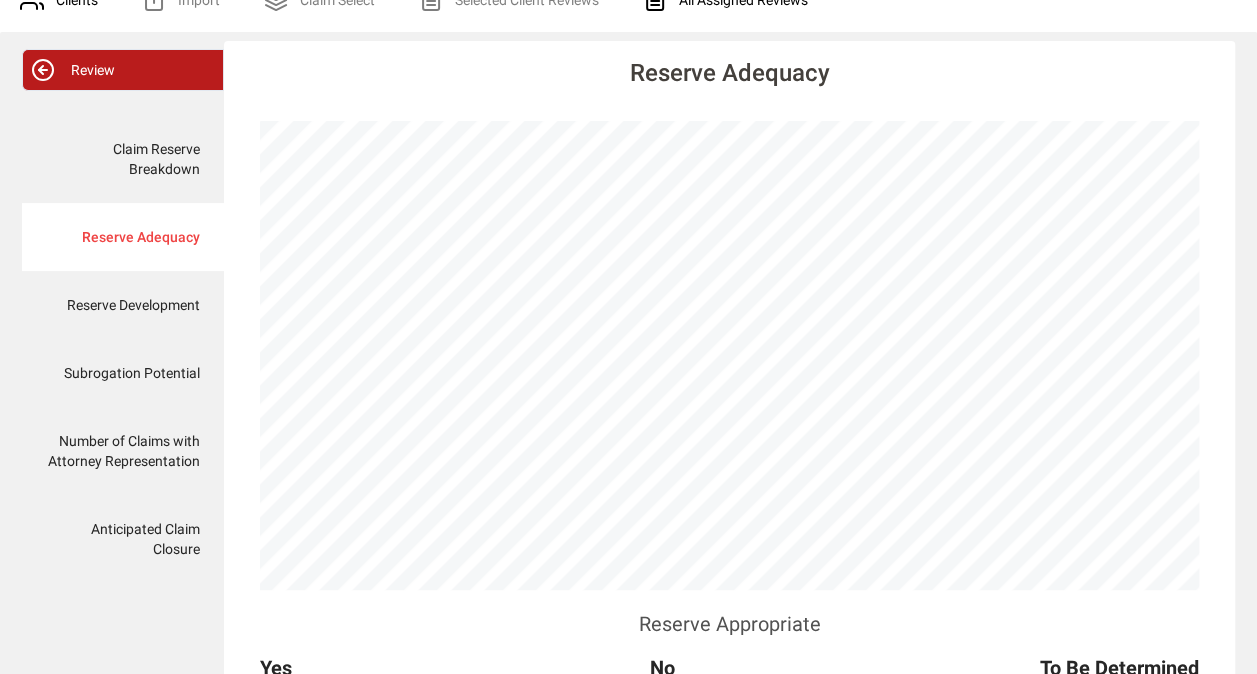 scroll, scrollTop: 100, scrollLeft: 0, axis: vertical 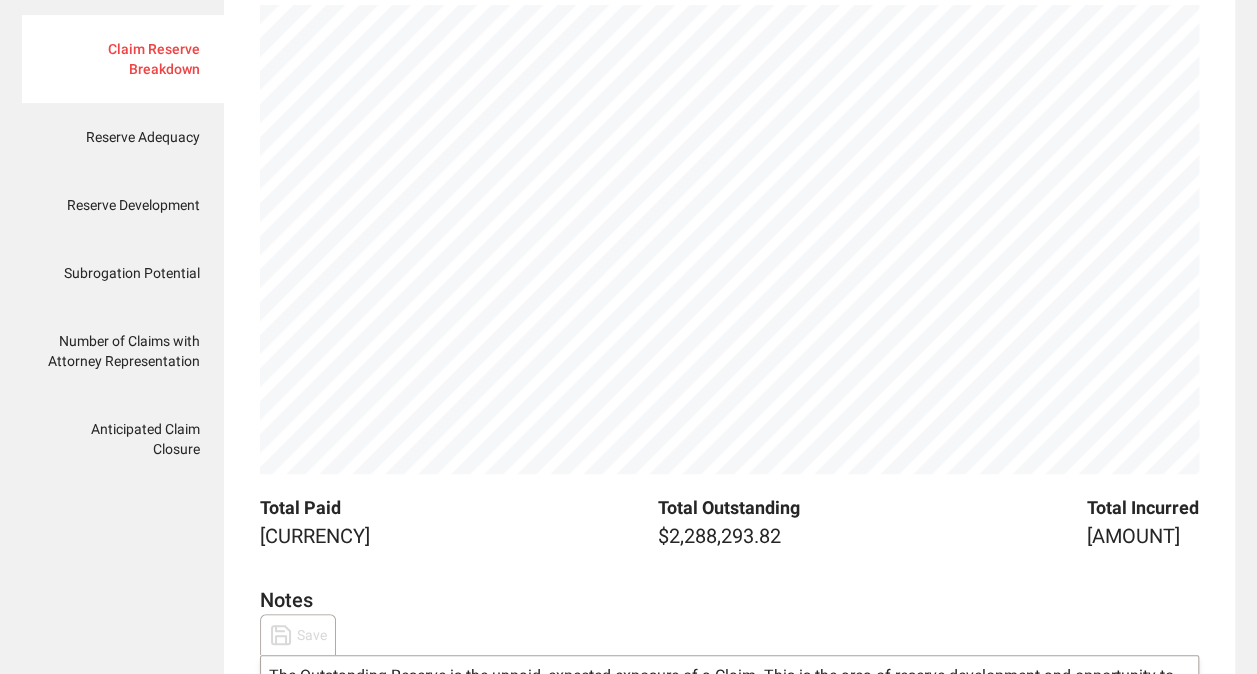 click on "Anticipated Claim Closure" at bounding box center [123, 439] 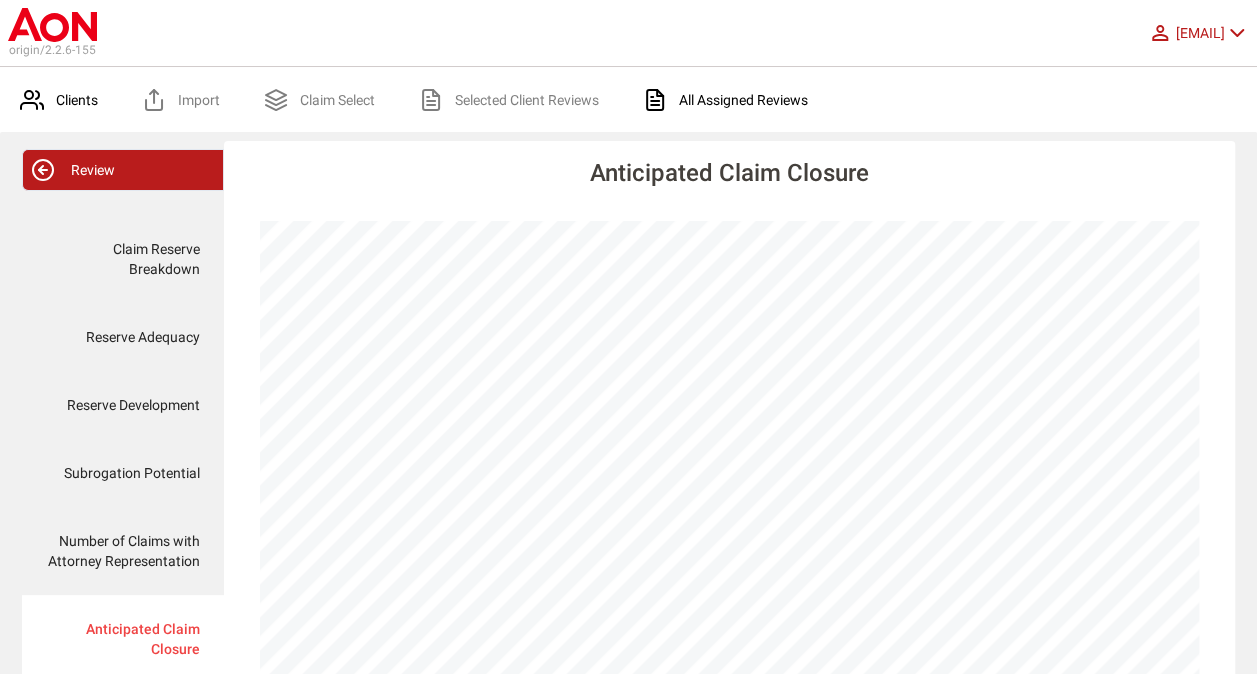 scroll, scrollTop: 999326, scrollLeft: 998743, axis: both 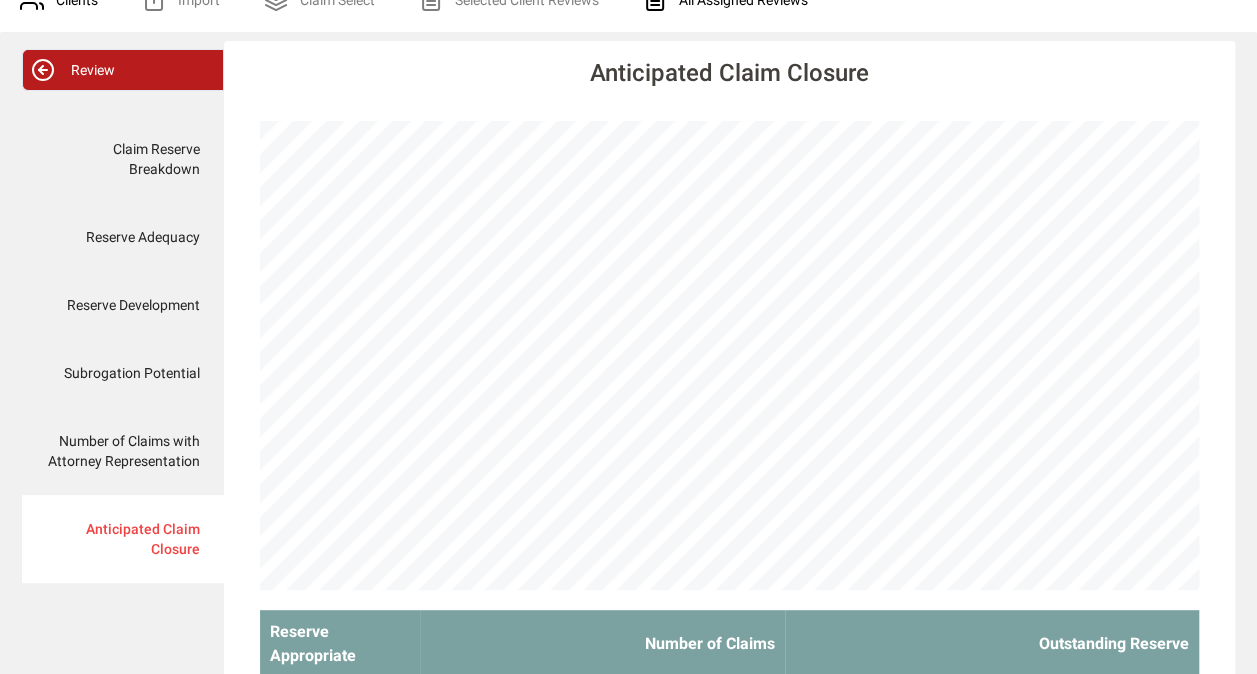 click on "Reserve Adequacy" at bounding box center (123, 237) 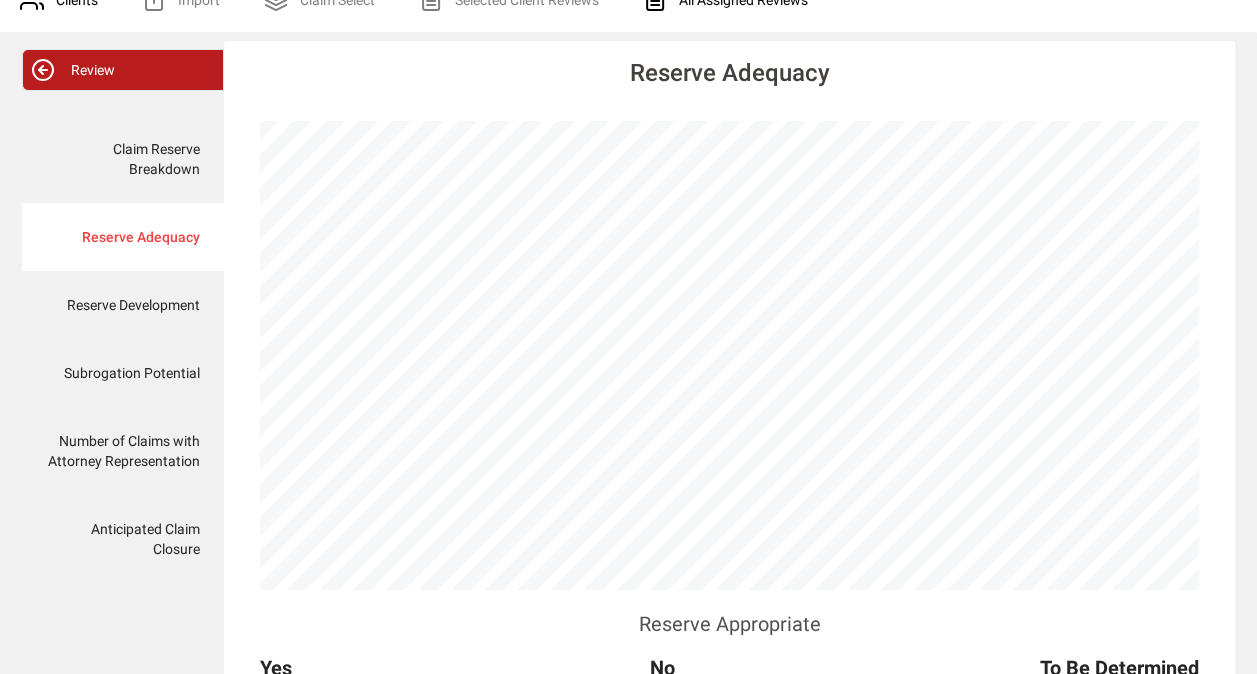 scroll, scrollTop: 0, scrollLeft: 0, axis: both 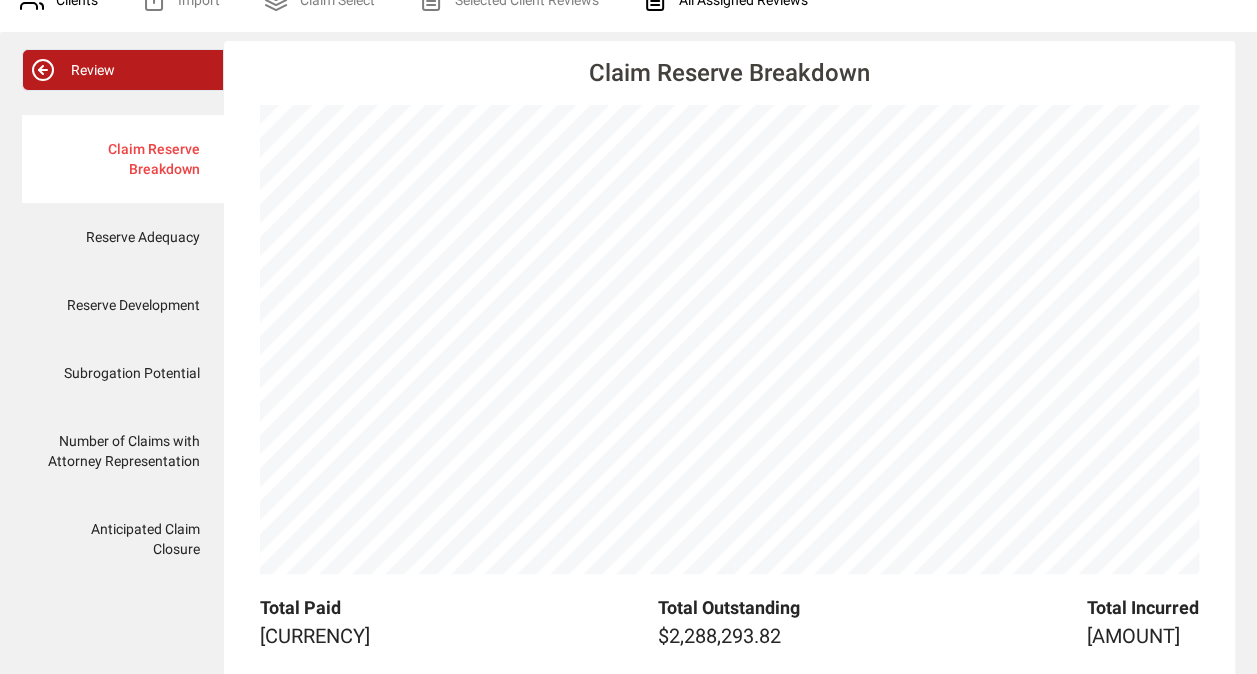 click on "Reserve Adequacy" at bounding box center [123, 237] 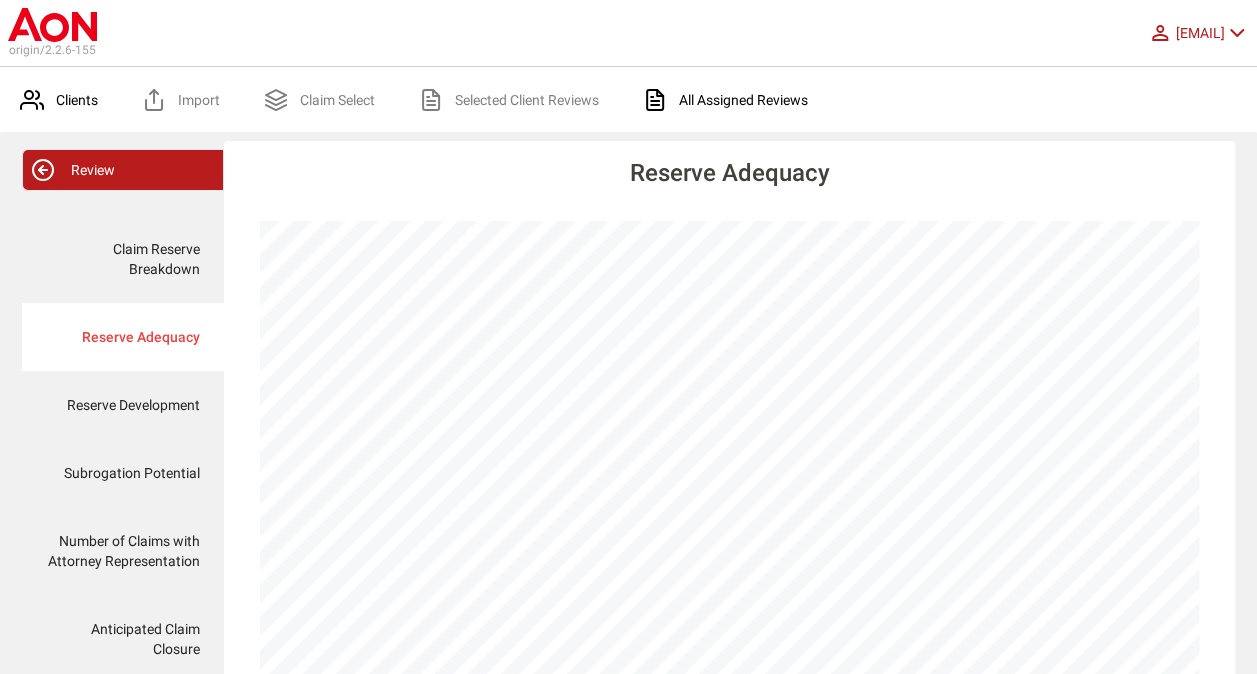 scroll, scrollTop: 999326, scrollLeft: 998743, axis: both 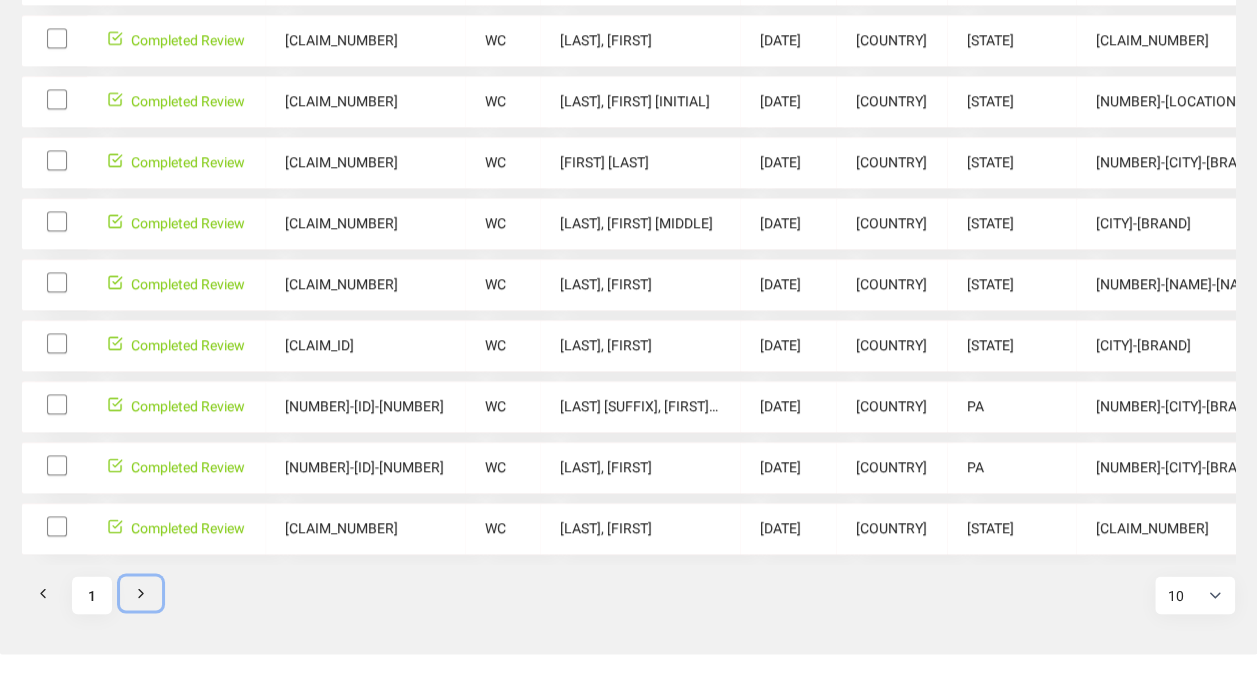 click at bounding box center (141, 593) 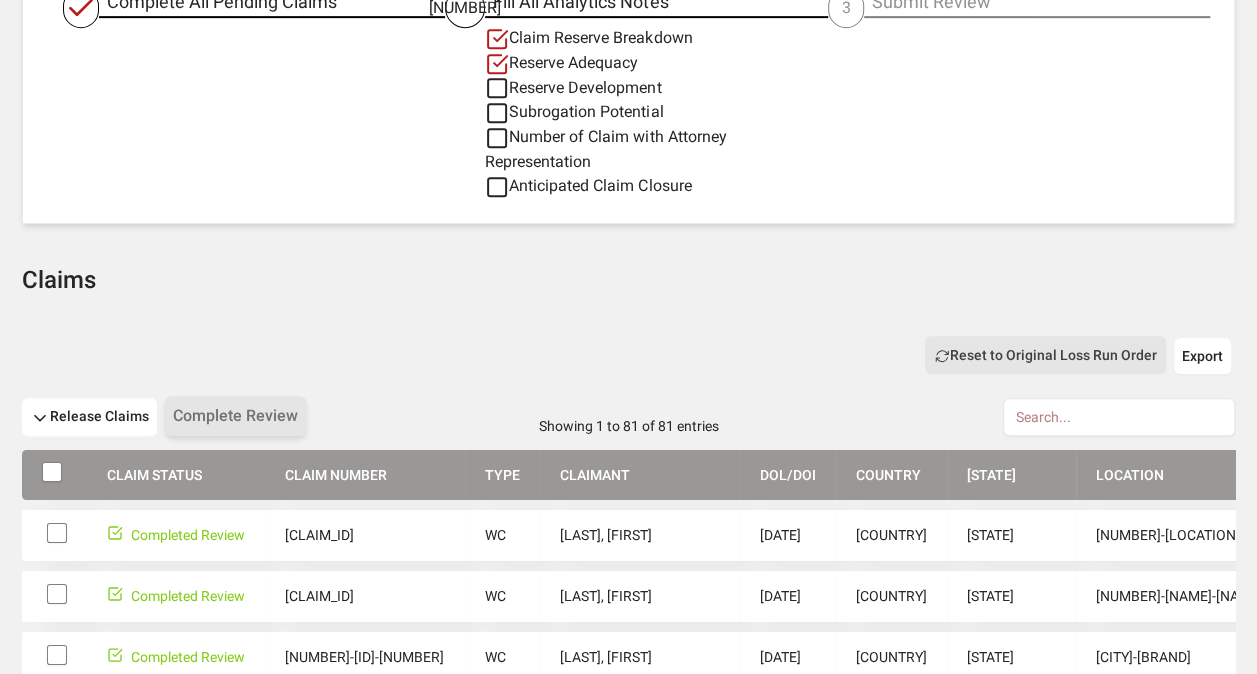 scroll, scrollTop: 510, scrollLeft: 0, axis: vertical 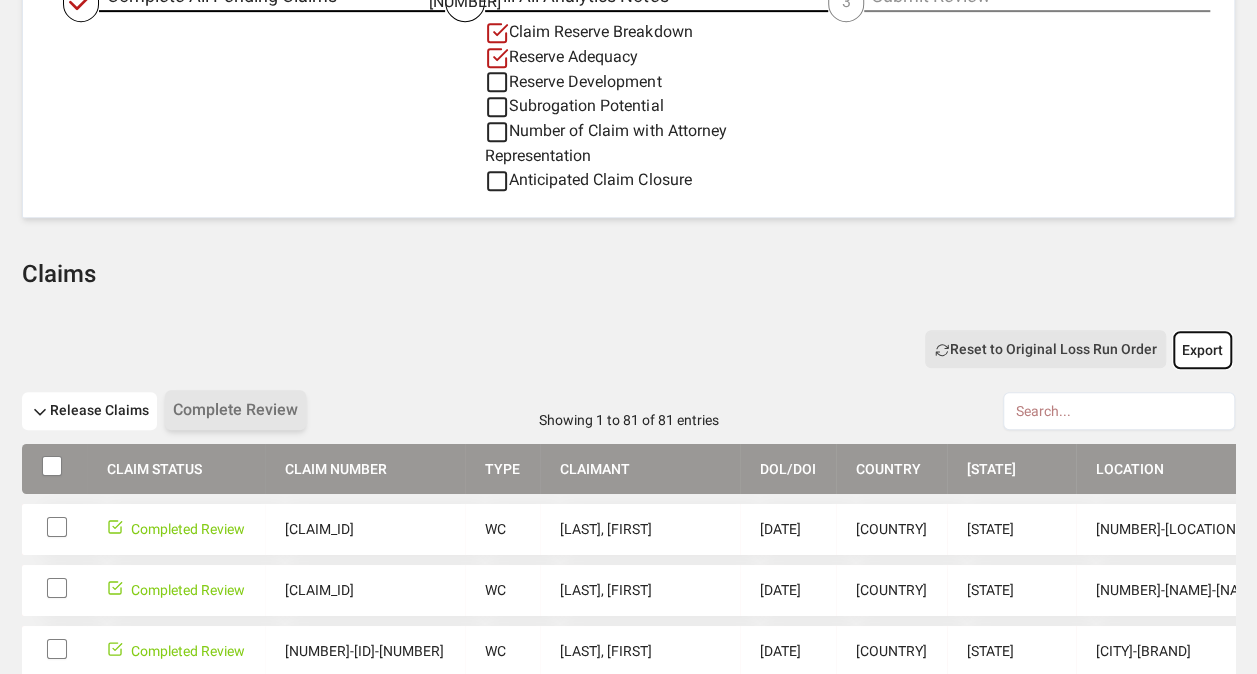 click on "Export" at bounding box center [1202, 350] 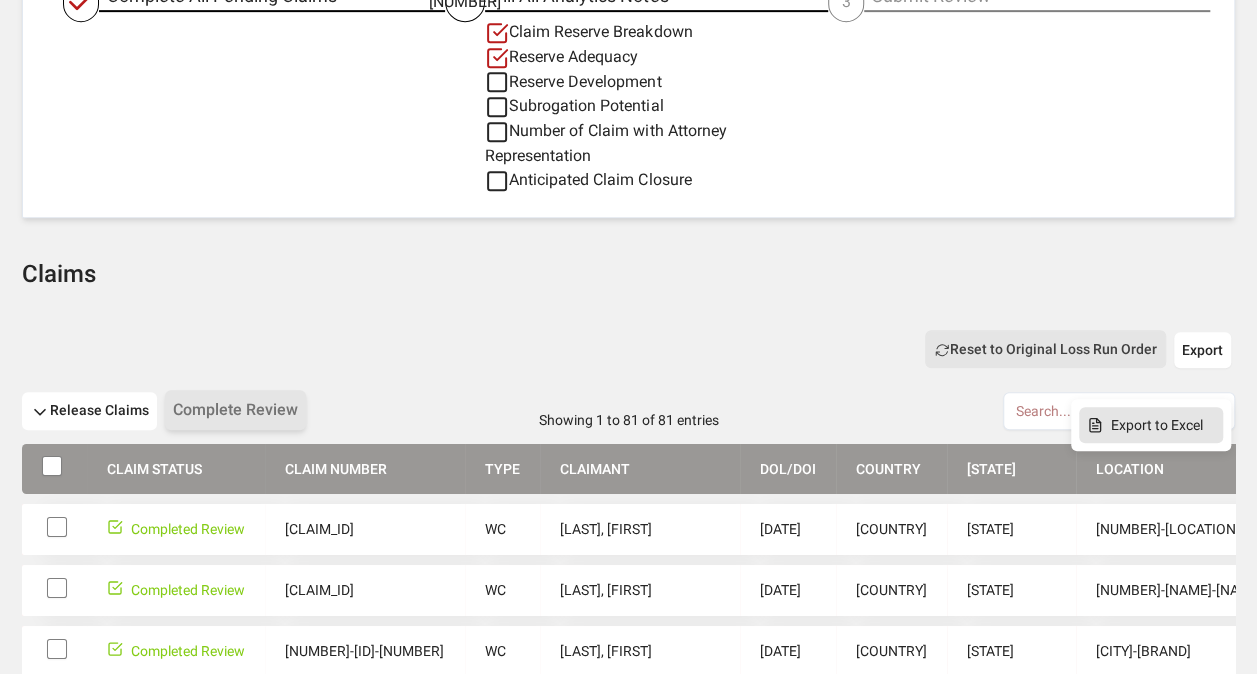 click on "Export to Excel" at bounding box center [1151, 425] 